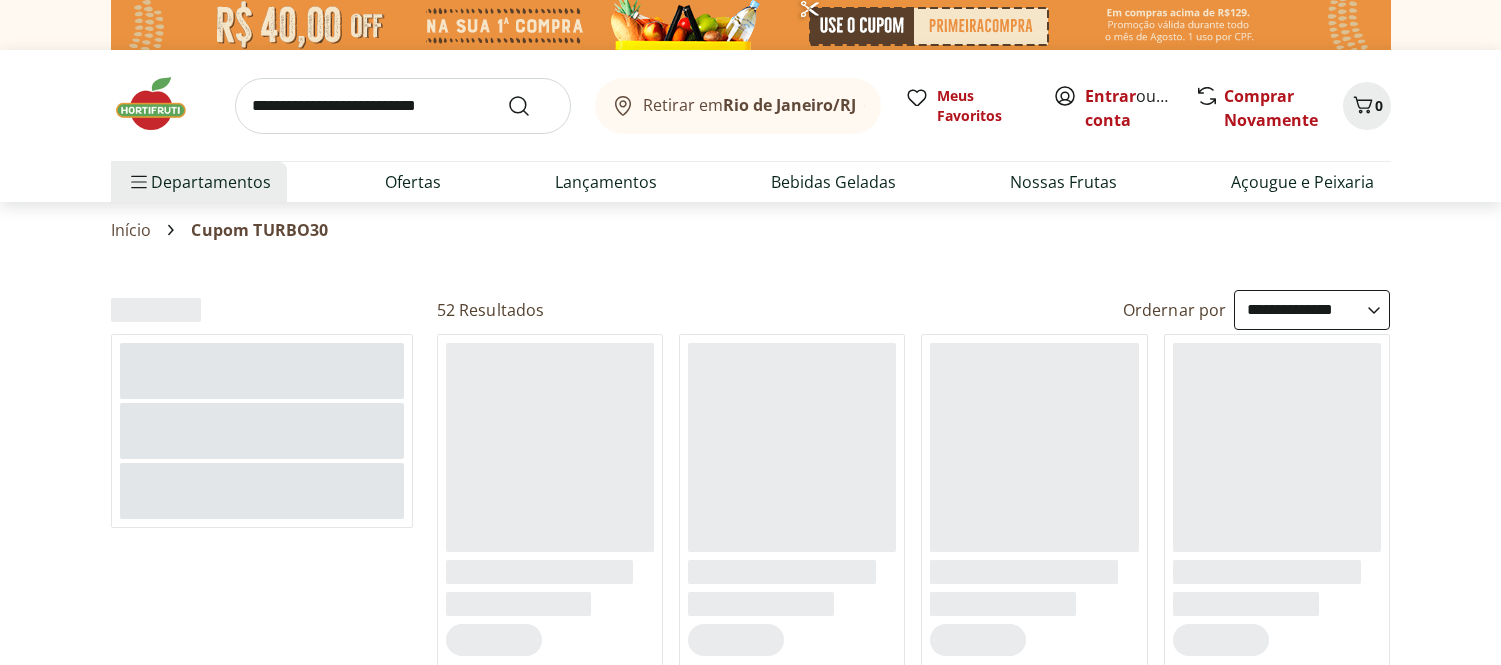 select on "**********" 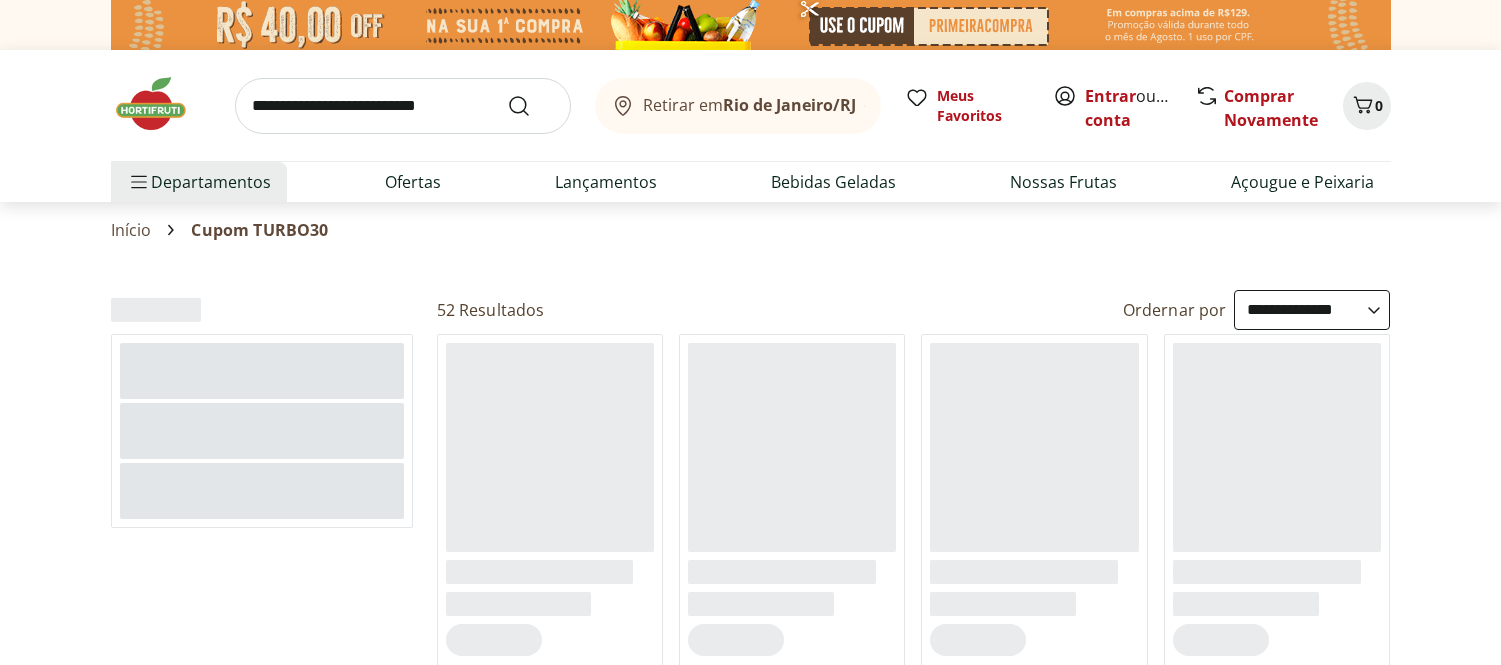 scroll, scrollTop: 0, scrollLeft: 0, axis: both 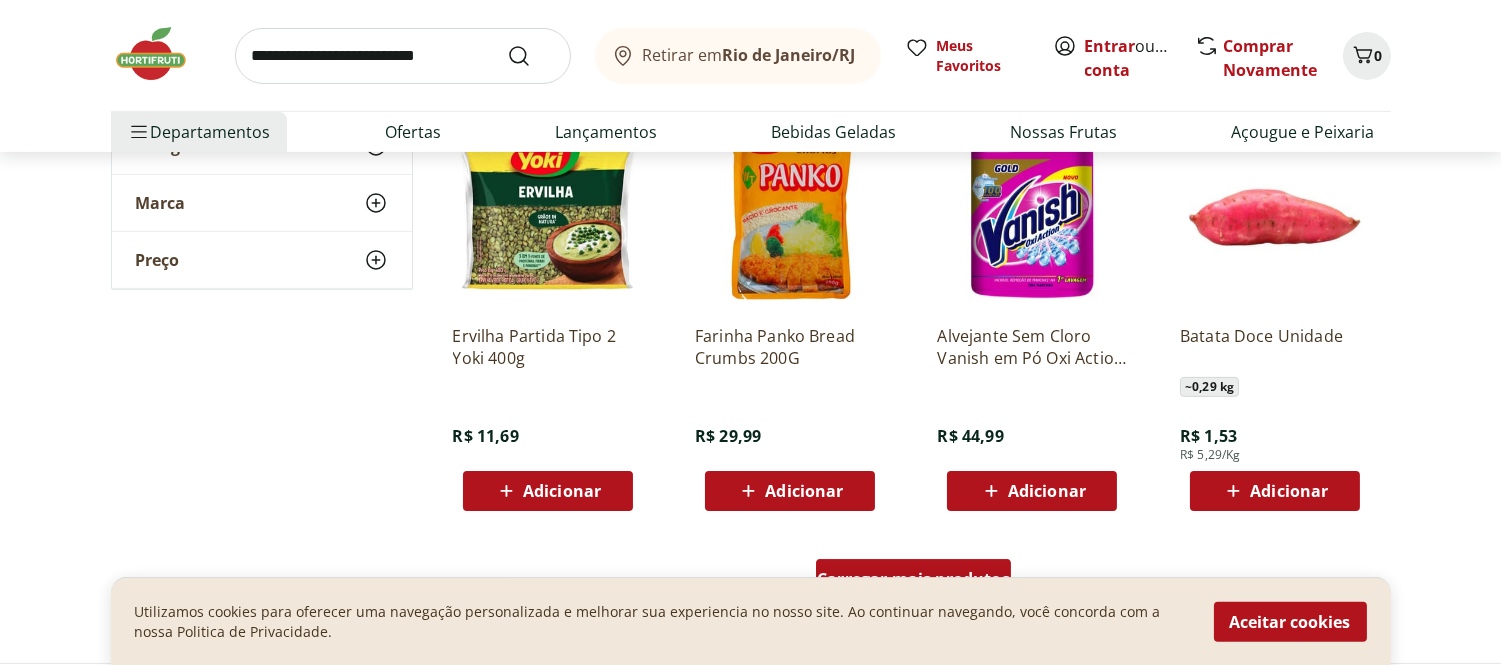 click on "Retirar em  Rio de Janeiro/RJ Entrar  ou  Criar conta 0 Retirar em  Rio de Janeiro/RJ Meus Favoritos Entrar  ou  Criar conta Comprar Novamente 0  Departamentos Nossa Marca Nossa Marca Ver tudo do departamento Açougue & Peixaria Congelados e Refrigerados Frutas, Legumes e Verduras Orgânicos Mercearia Sorvetes Hortifruti Hortifruti Ver tudo do departamento Cogumelos Frutas Legumes Ovos Temperos Frescos Verduras Orgânicos Orgânicos Ver tudo do departamento Bebidas Orgânicas Frutas Orgânicas Legumes Orgânicos Ovos Orgânicos Perecíveis Orgânicos Verduras Orgânicas Temperos Frescos Açougue e Peixaria Açougue e Peixaria Ver tudo do departamento Aves Bovinos Exóticos Frutos do Mar Linguiça e Salsicha Peixes Salgados e Defumados Suínos Prontinhos Prontinhos Ver tudo do departamento Frutas Cortadinhas Pré Preparados Prontos para Consumo Saladas Sucos e Água de Coco Padaria Padaria Ver tudo do departamento Bolos e Mini Bolos Doces Pão Padaria Própria Salgados Torradas Bebidas Bebidas Água Cerveja 42" at bounding box center [750, 2280] 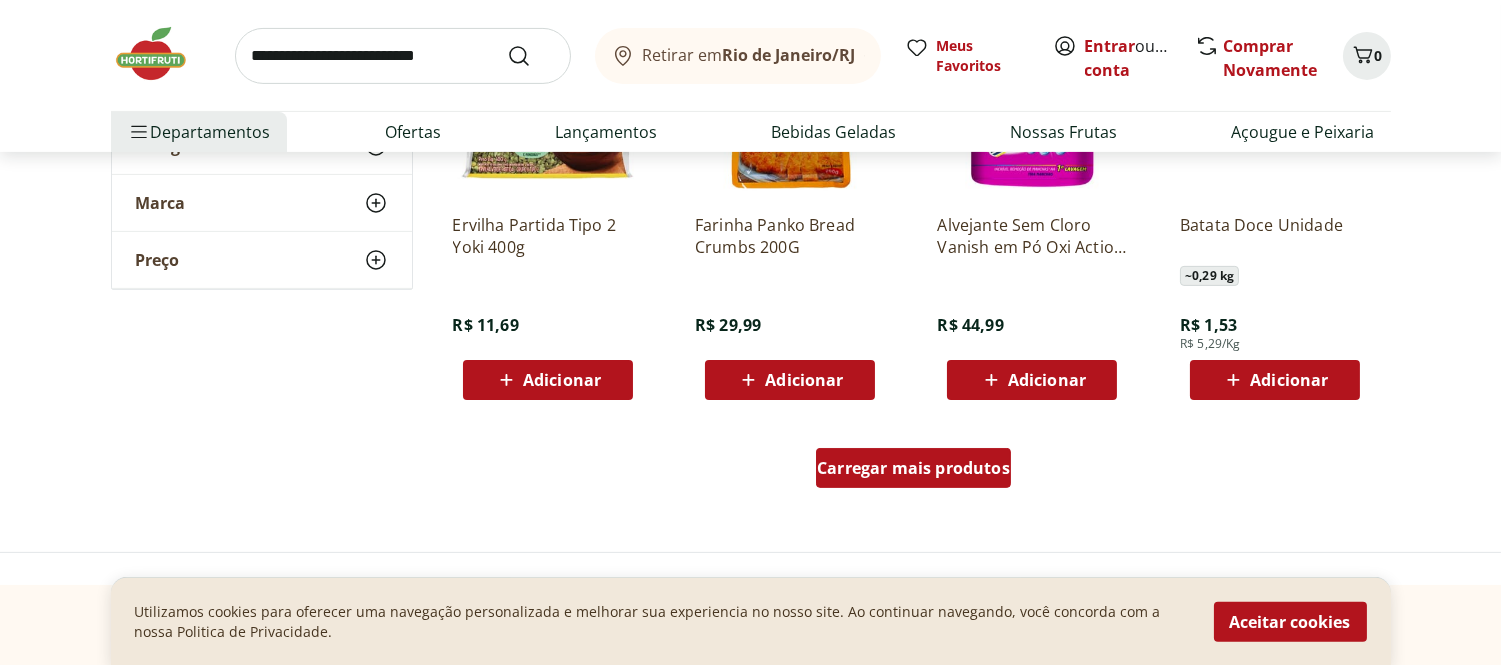 click on "Carregar mais produtos" at bounding box center (913, 468) 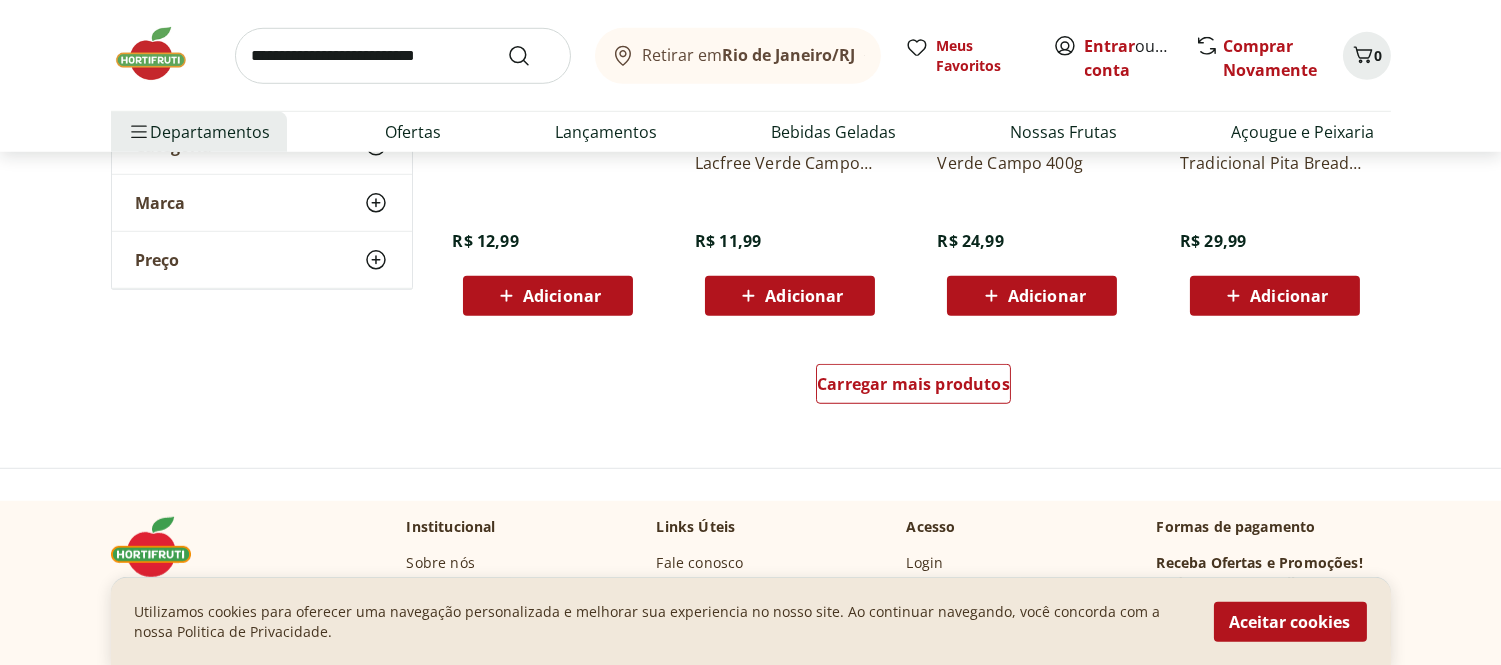 scroll, scrollTop: 2666, scrollLeft: 0, axis: vertical 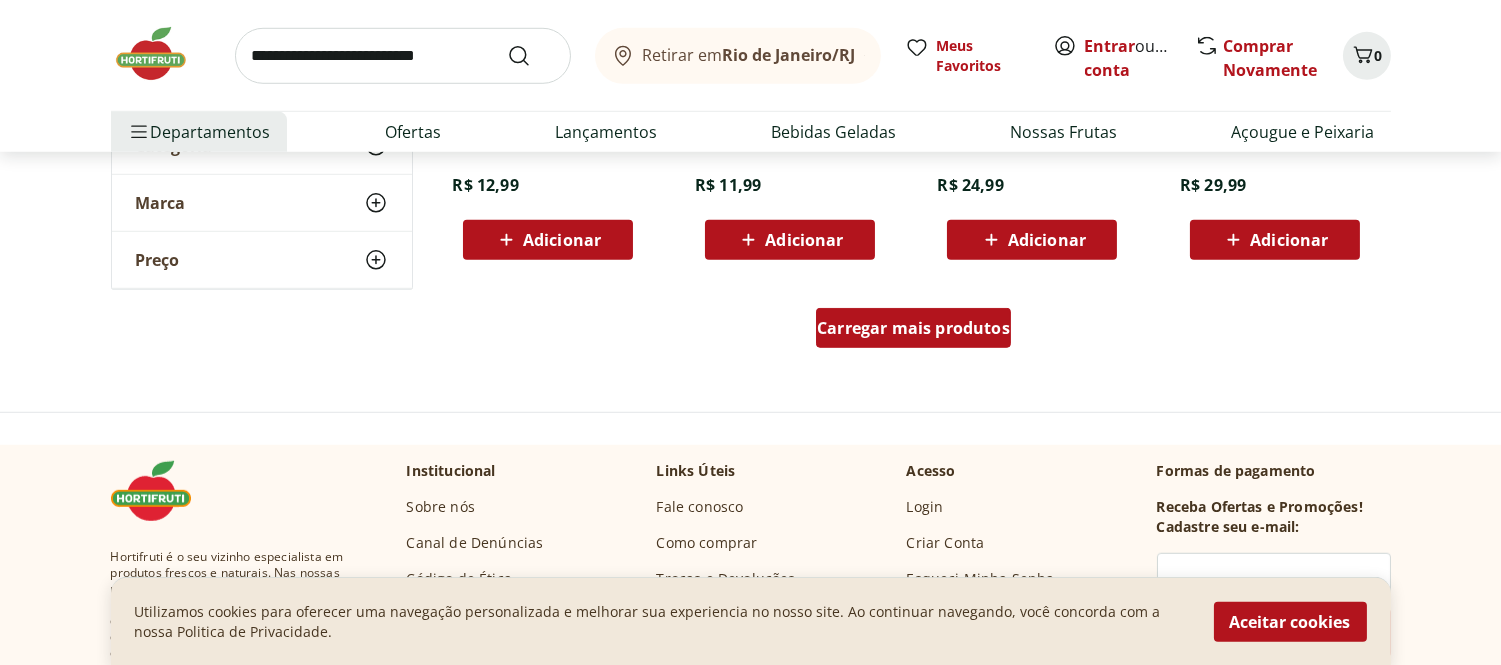 click on "Carregar mais produtos" at bounding box center (913, 328) 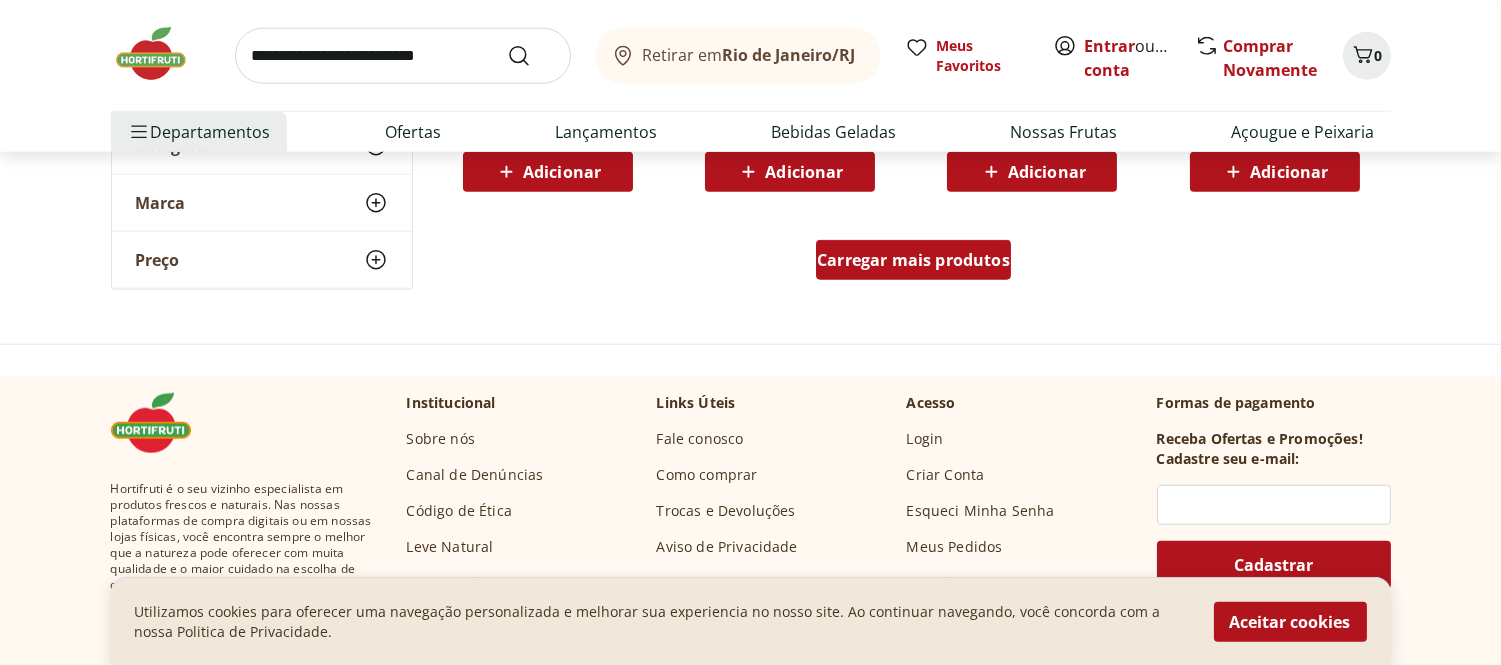 scroll, scrollTop: 3777, scrollLeft: 0, axis: vertical 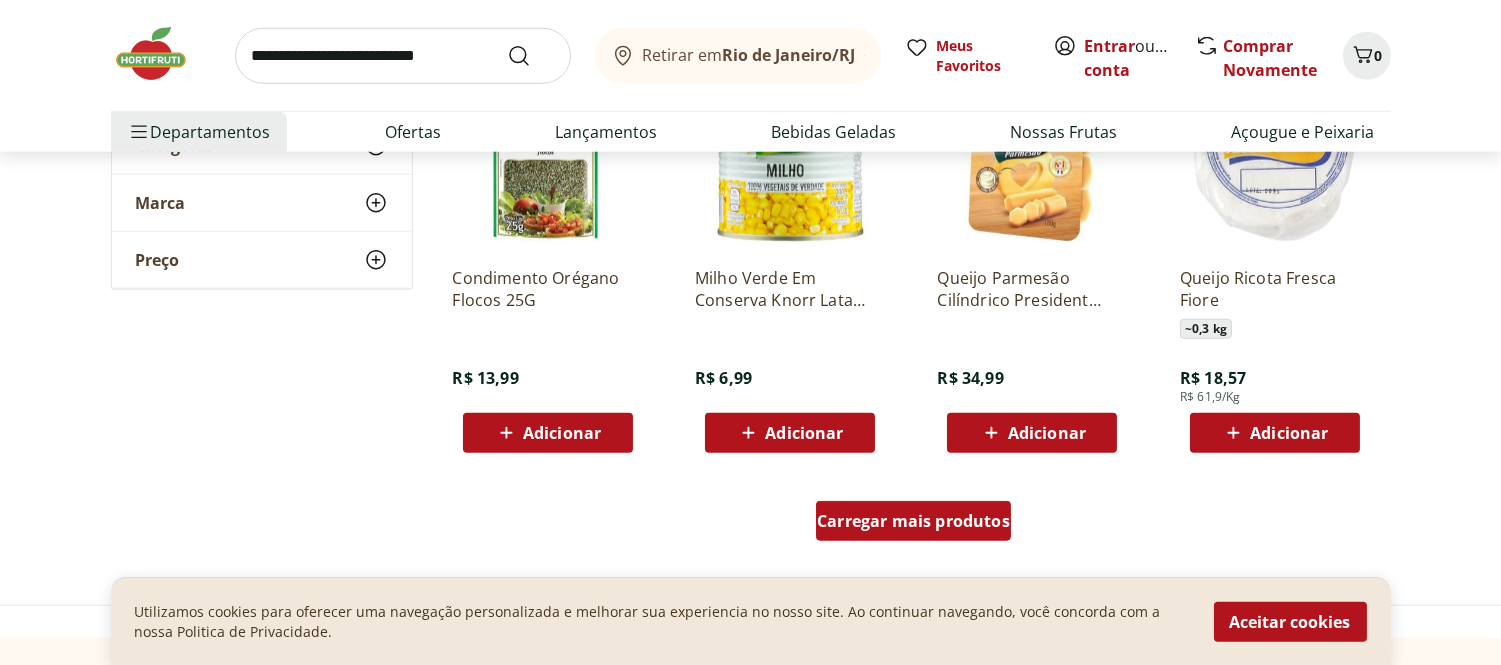 click on "Carregar mais produtos" at bounding box center (913, 521) 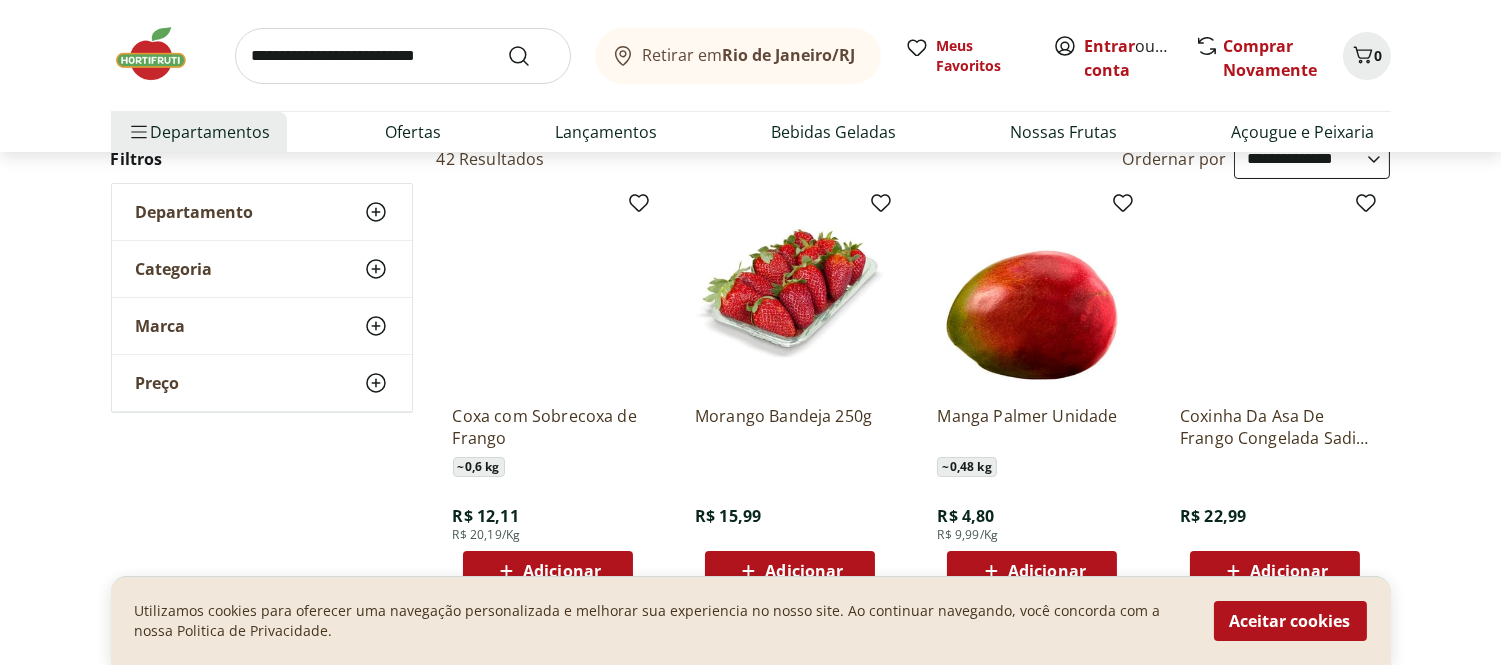 scroll, scrollTop: 111, scrollLeft: 0, axis: vertical 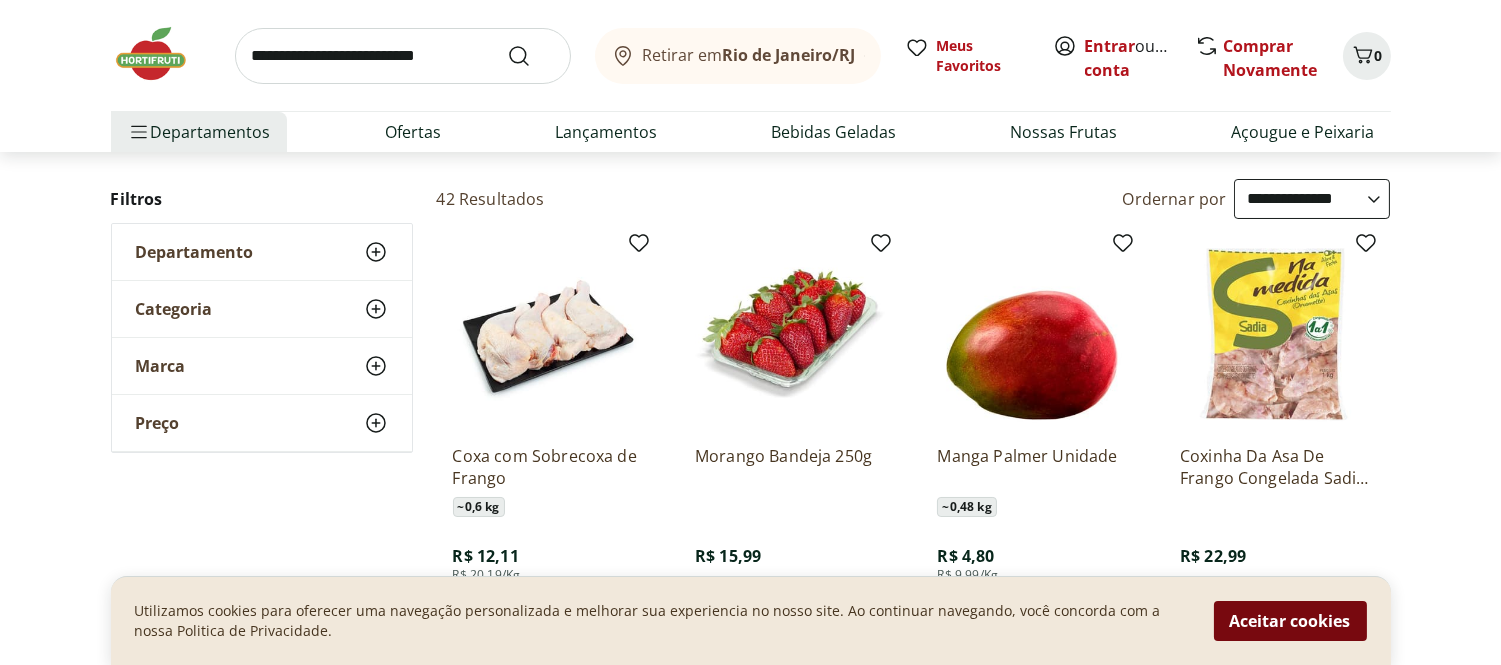 click on "Aceitar cookies" at bounding box center [1290, 621] 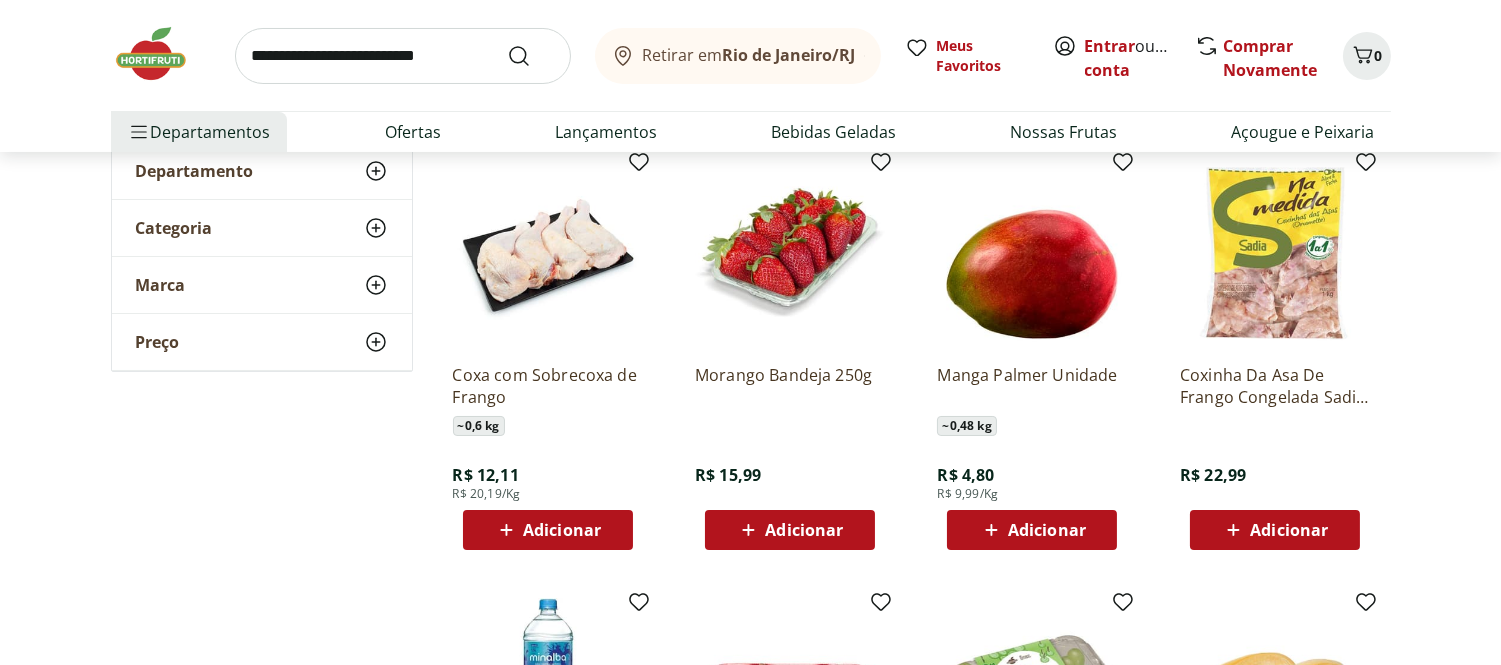 scroll, scrollTop: 0, scrollLeft: 0, axis: both 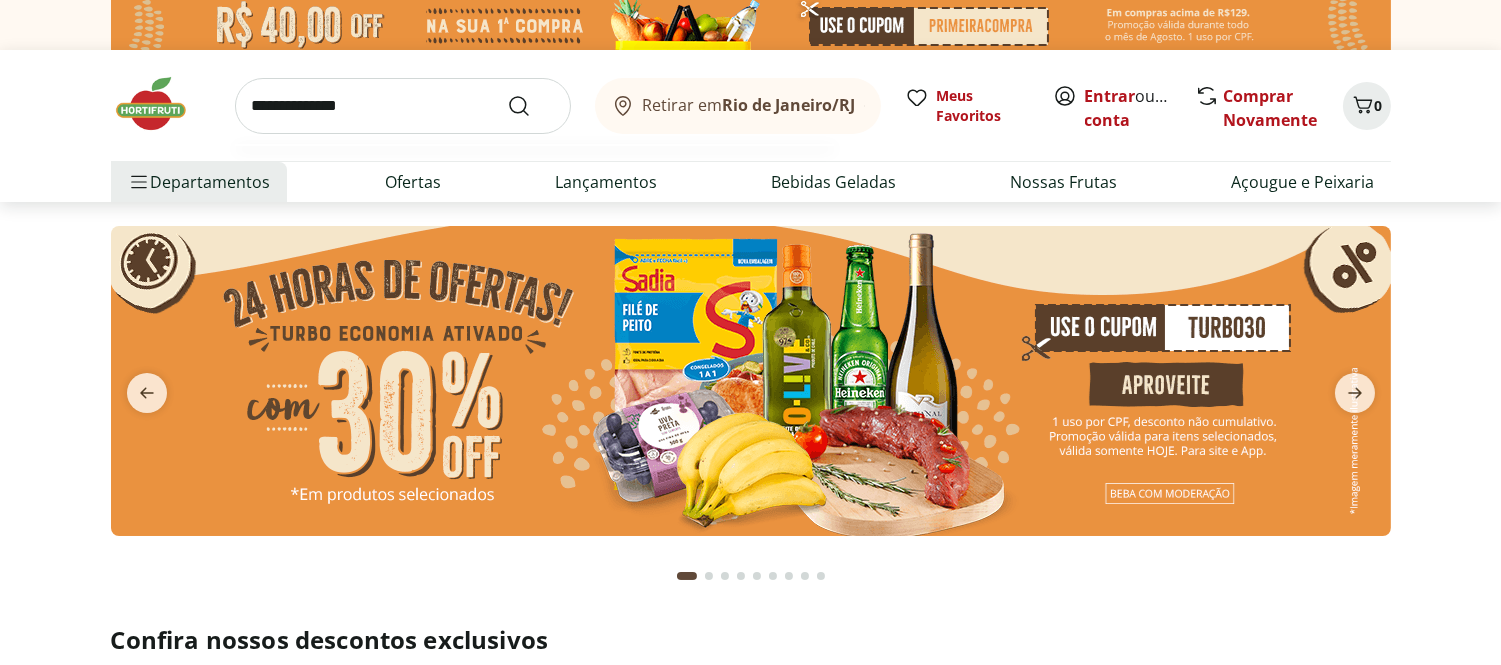 type on "**********" 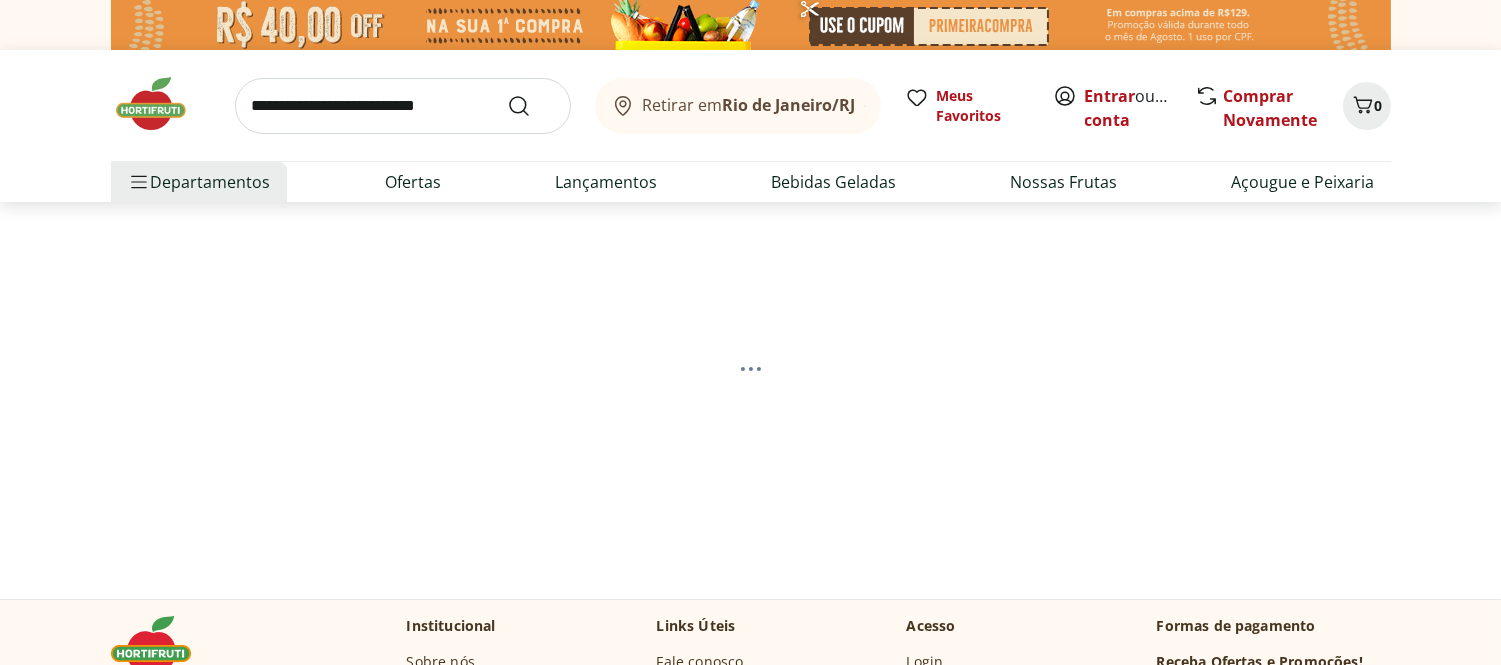select on "**********" 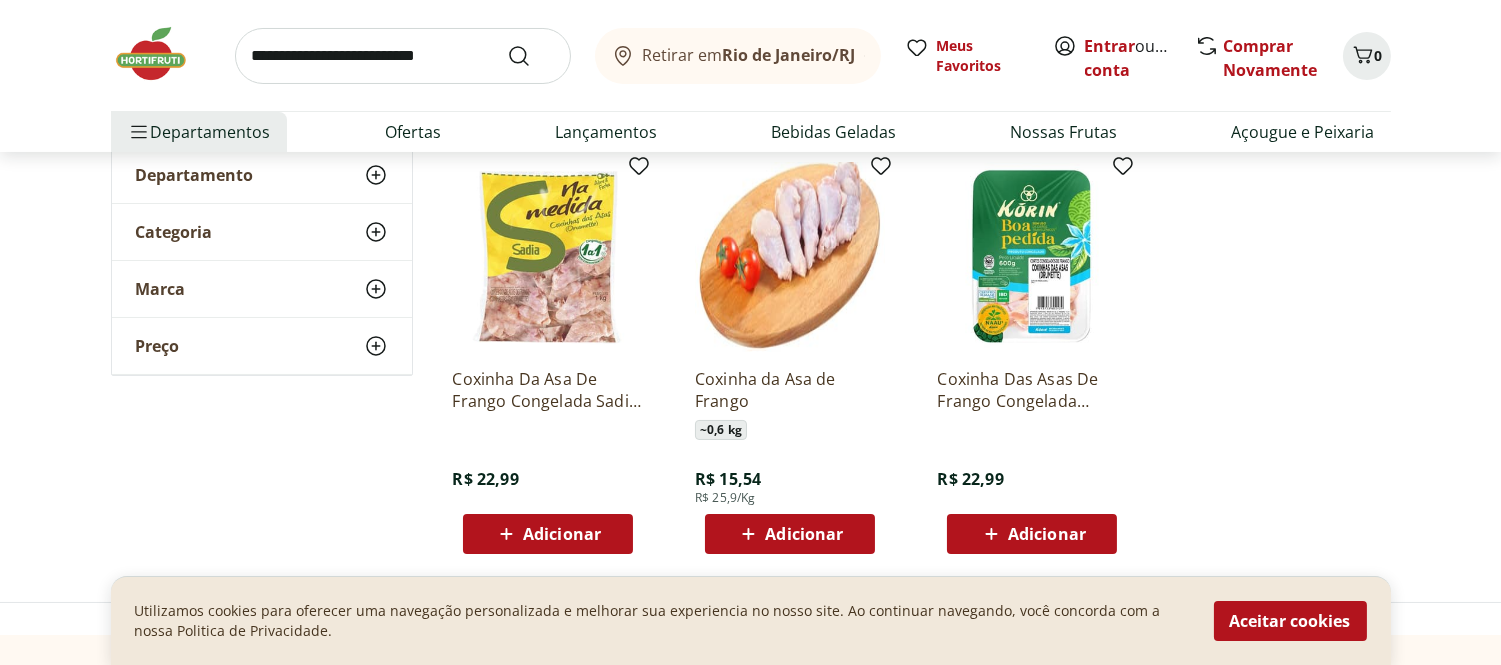 scroll, scrollTop: 222, scrollLeft: 0, axis: vertical 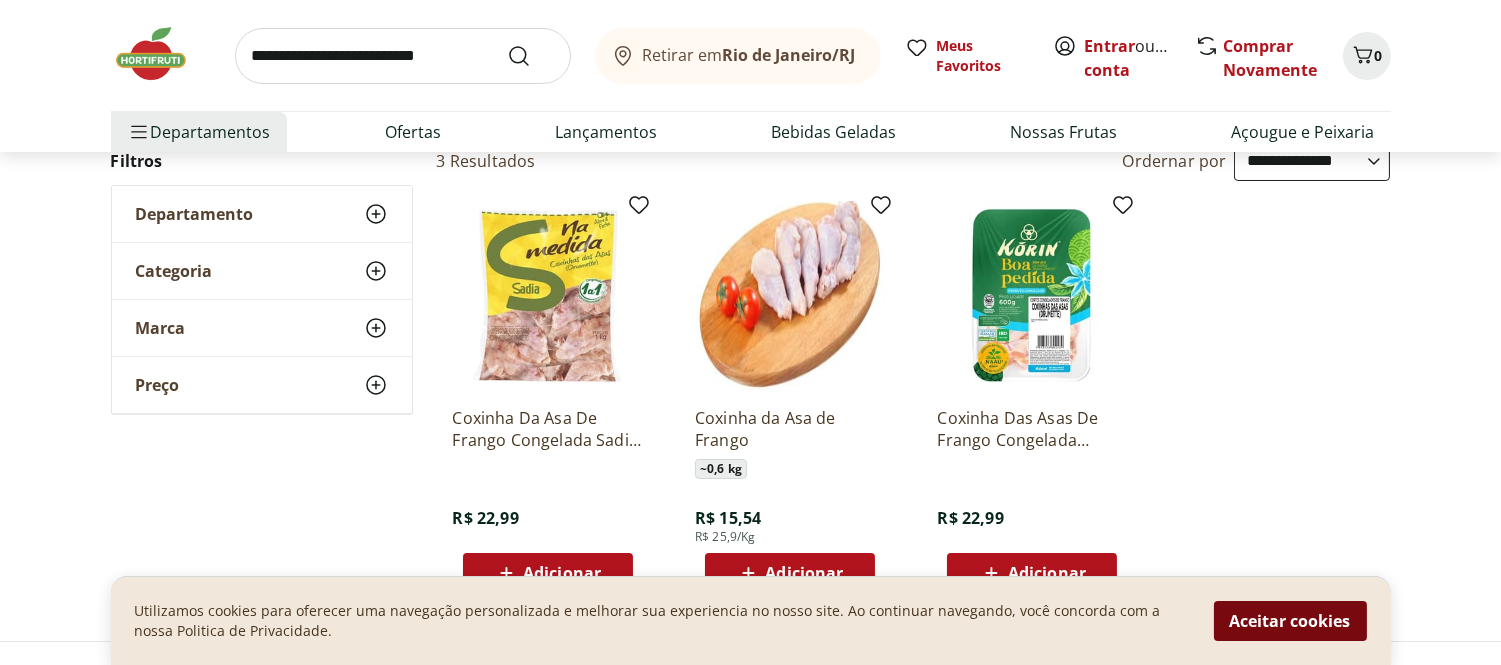 click on "Aceitar cookies" at bounding box center (1290, 621) 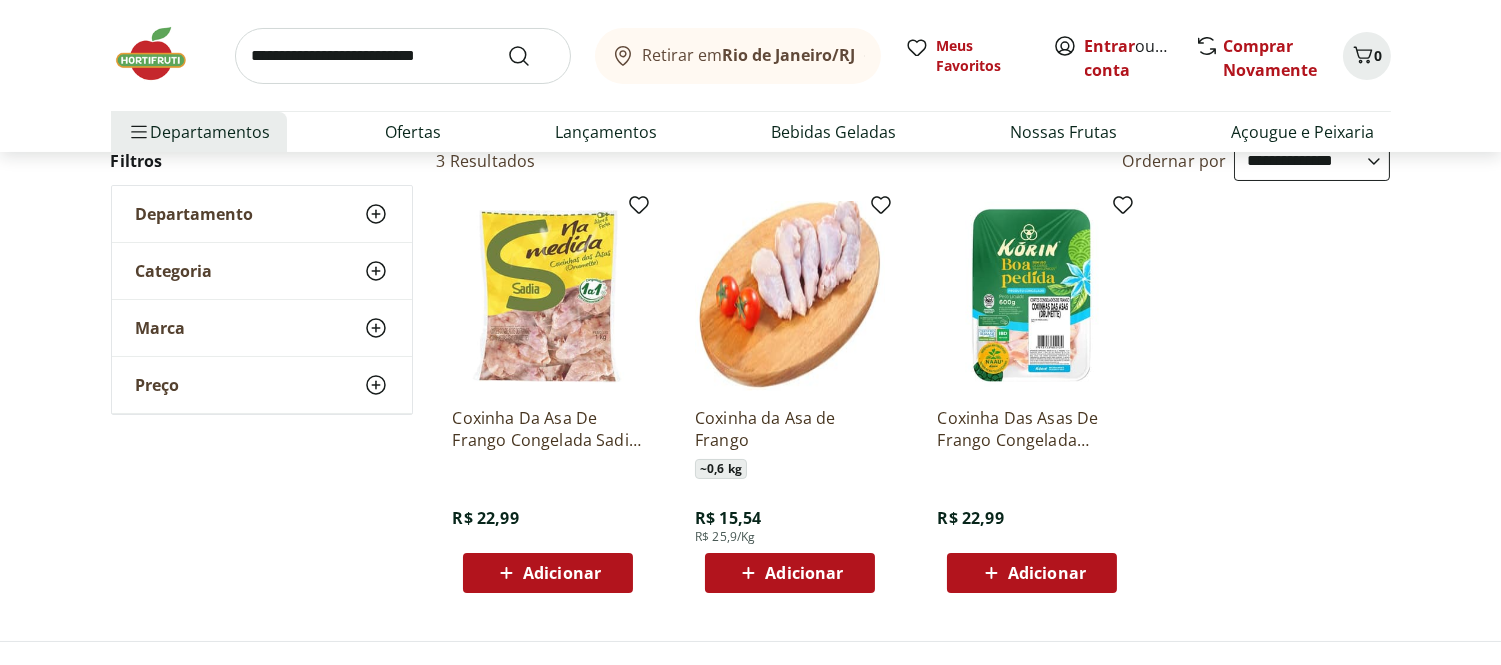 click at bounding box center [403, 56] 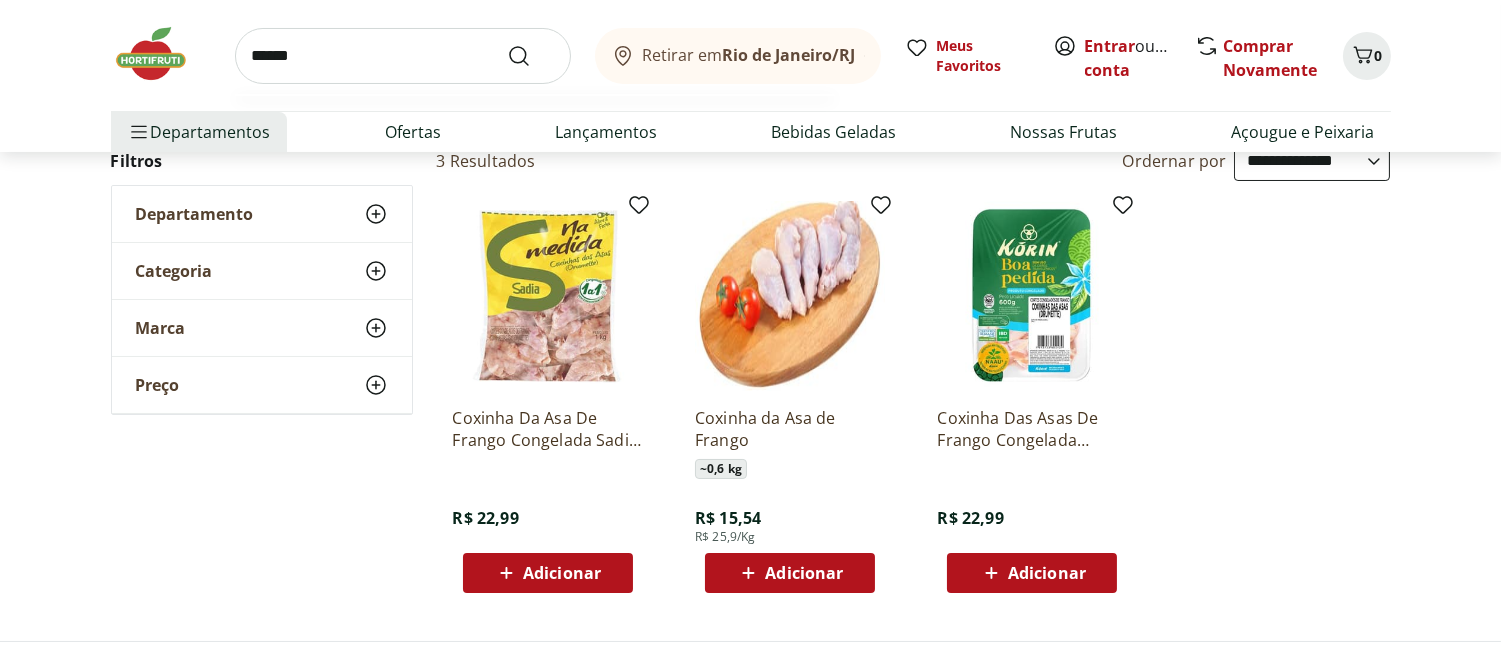 type on "******" 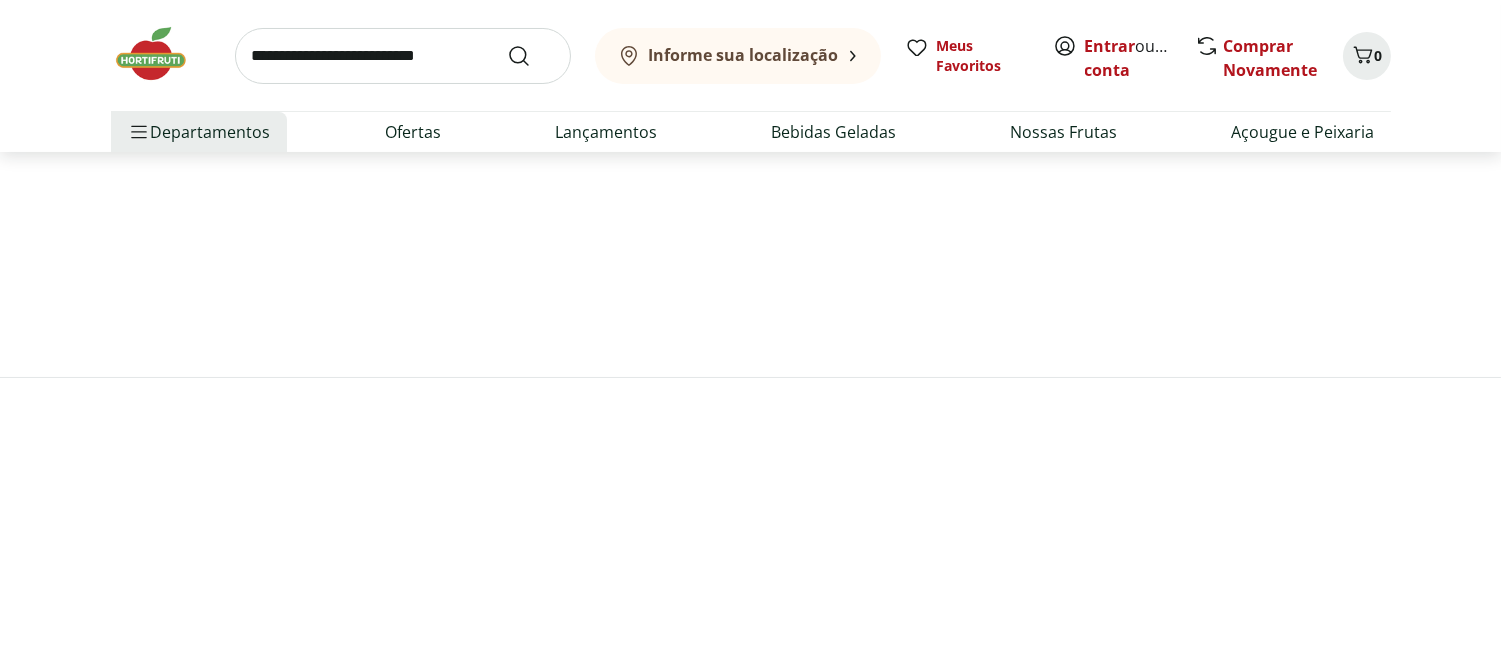 scroll, scrollTop: 0, scrollLeft: 0, axis: both 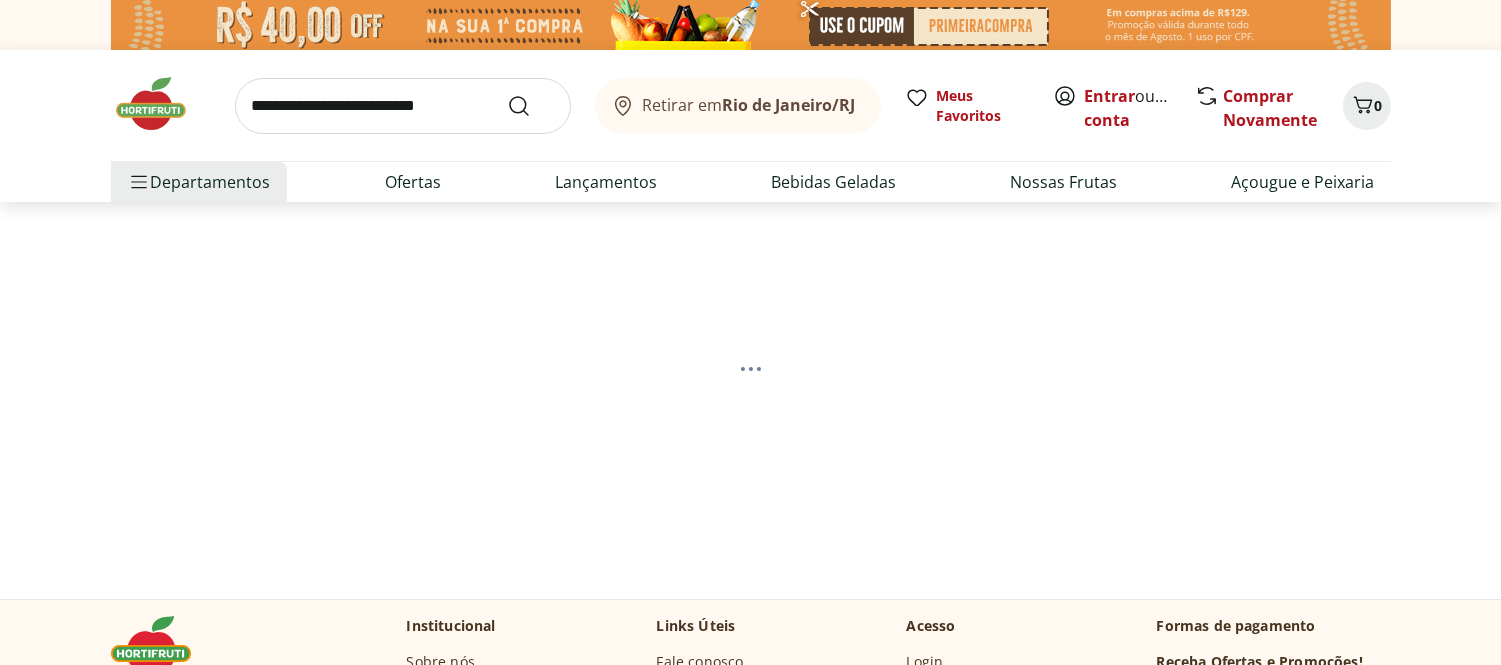 select on "**********" 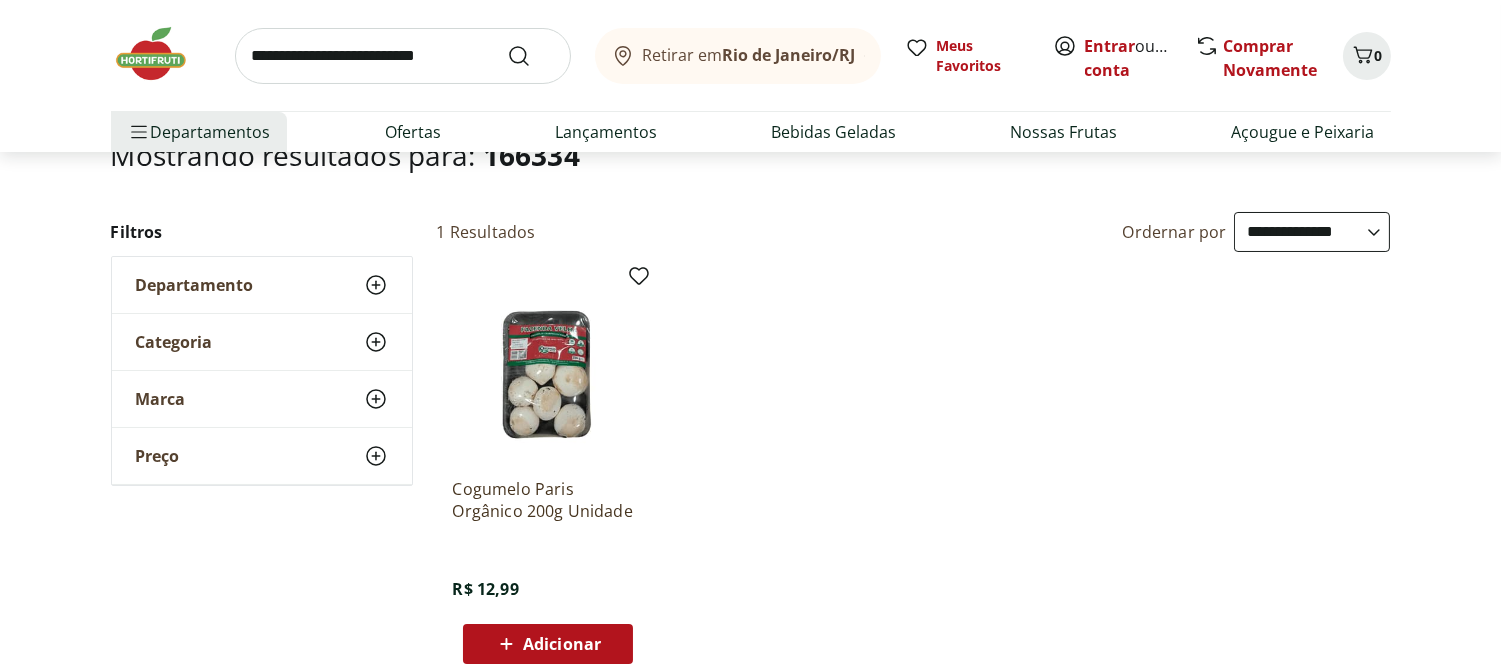 scroll, scrollTop: 111, scrollLeft: 0, axis: vertical 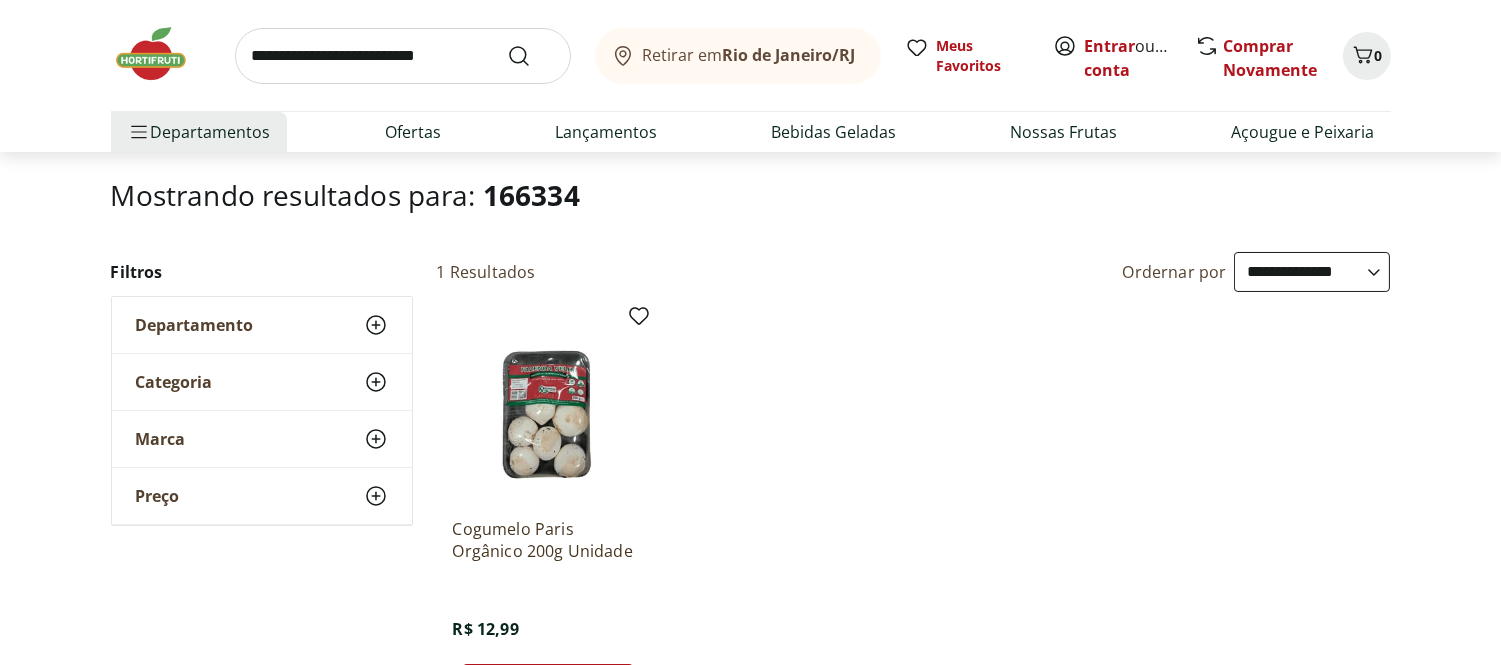 click on "Retirar em [CITY]/[STATE]" at bounding box center (738, 56) 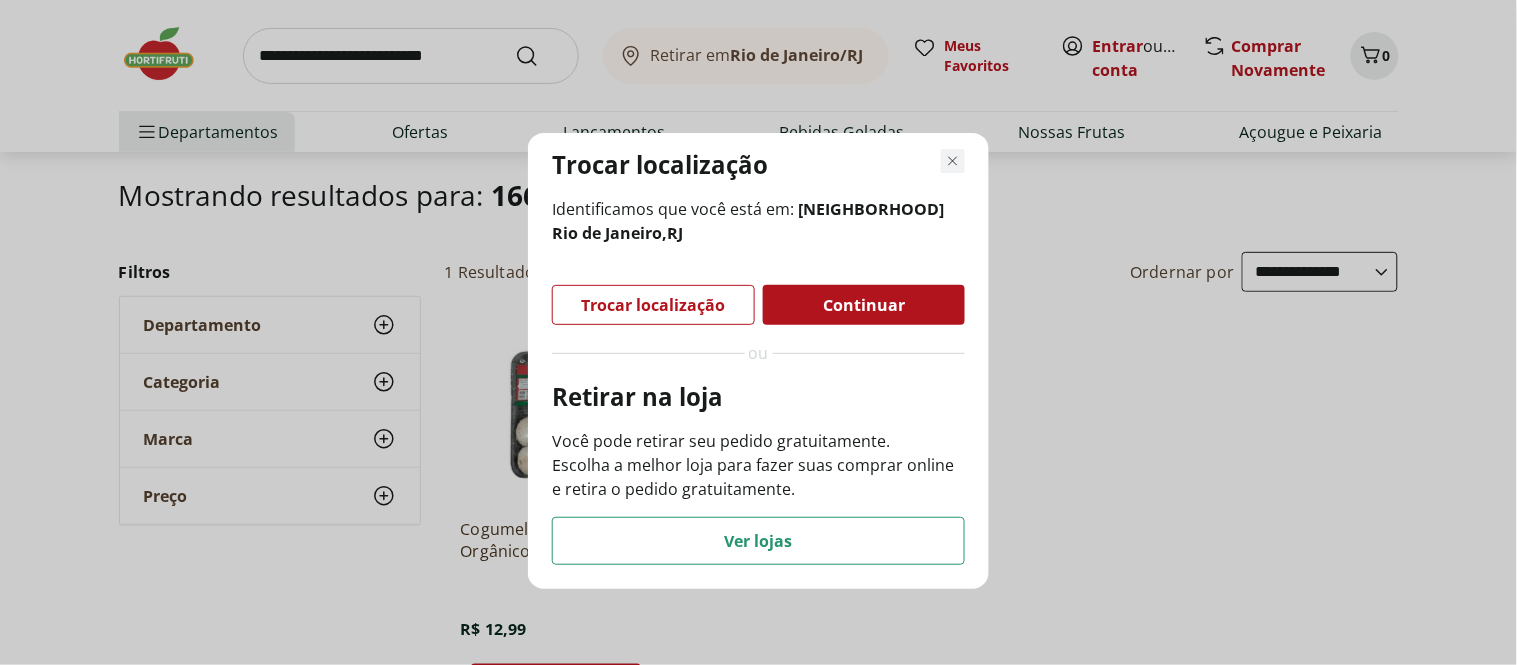 click 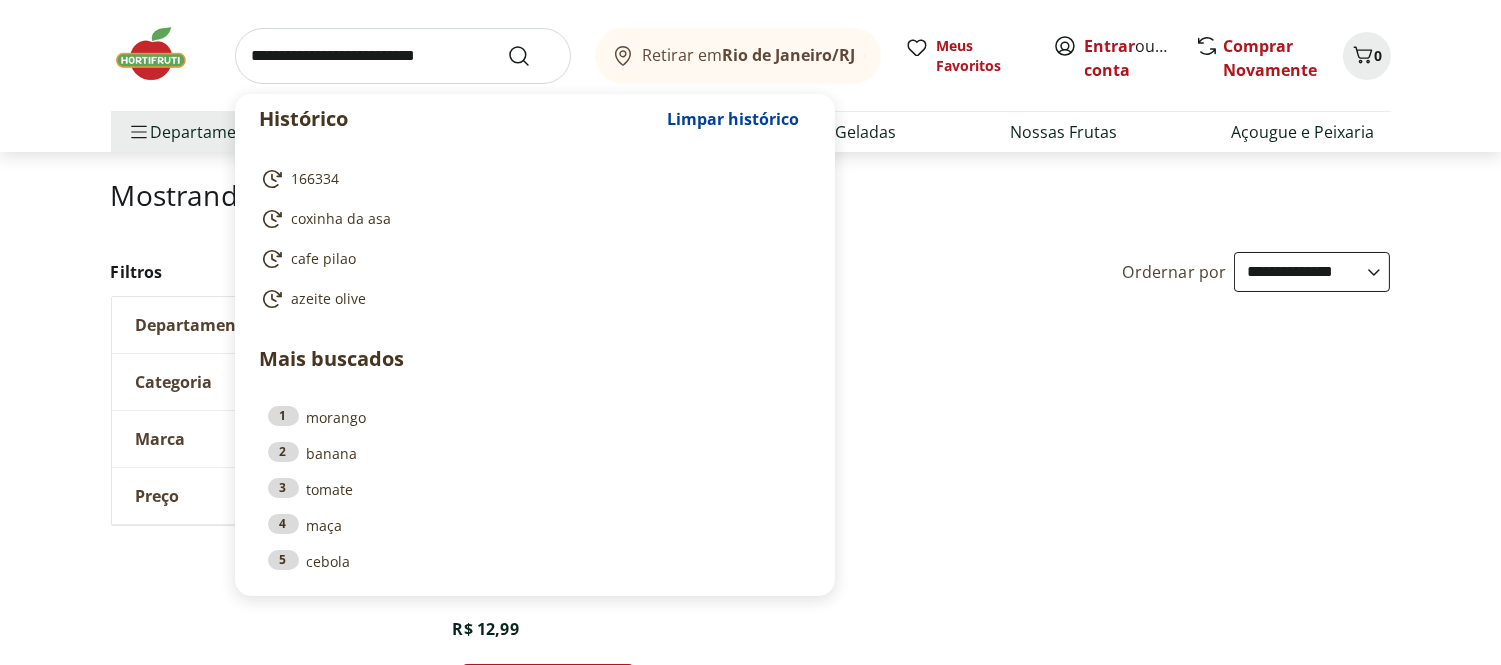 click at bounding box center (403, 56) 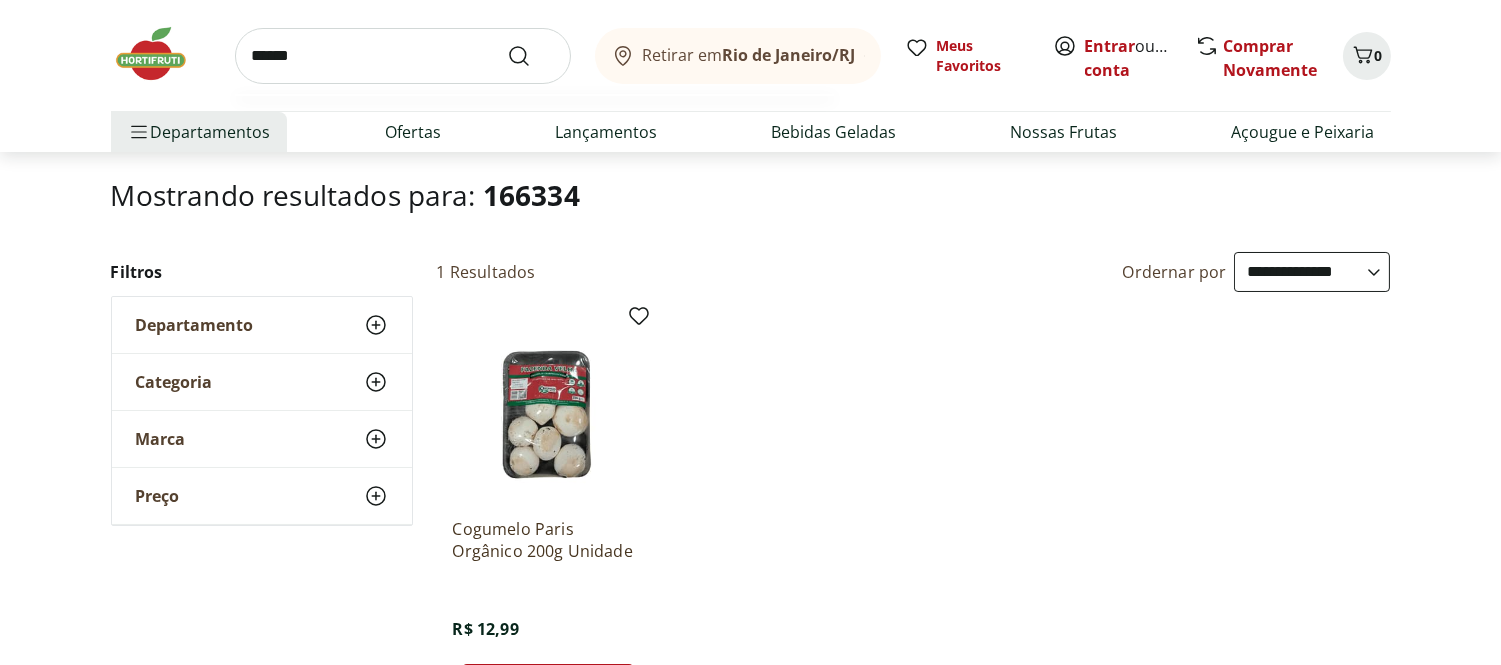 type on "******" 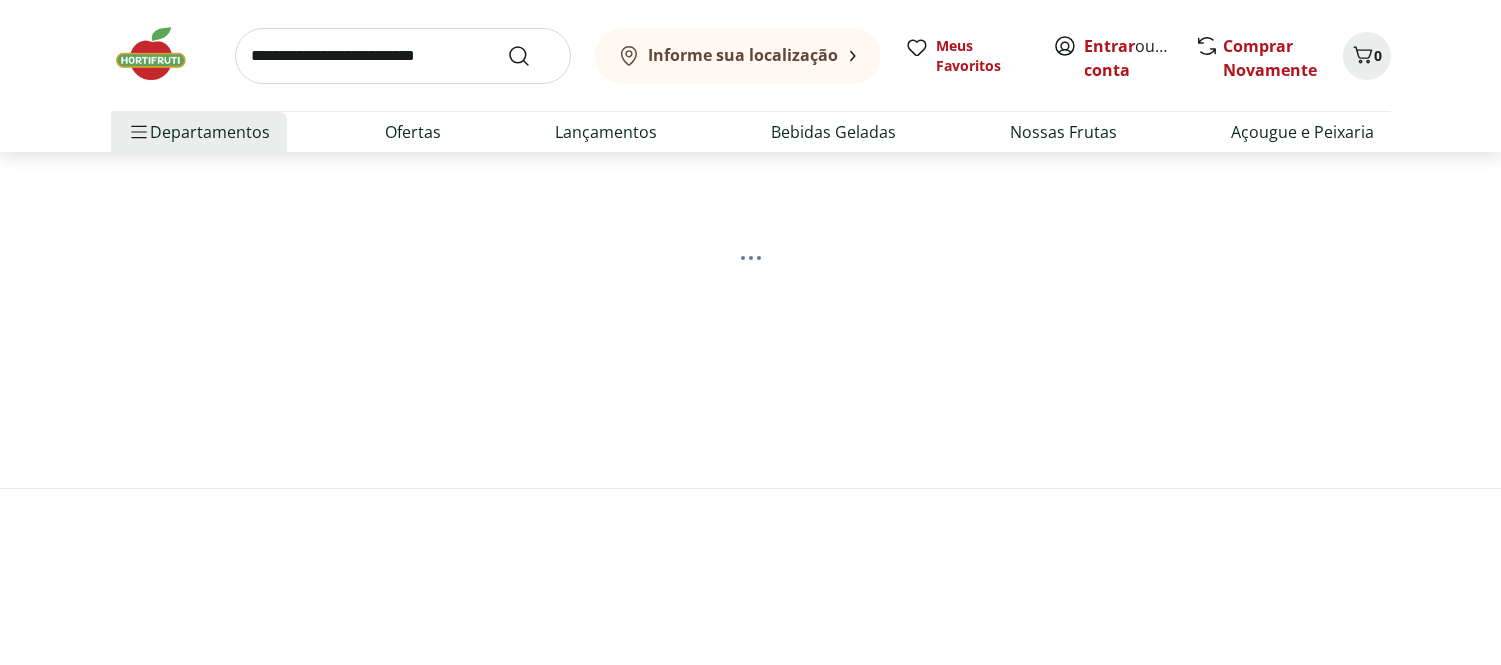 scroll, scrollTop: 0, scrollLeft: 0, axis: both 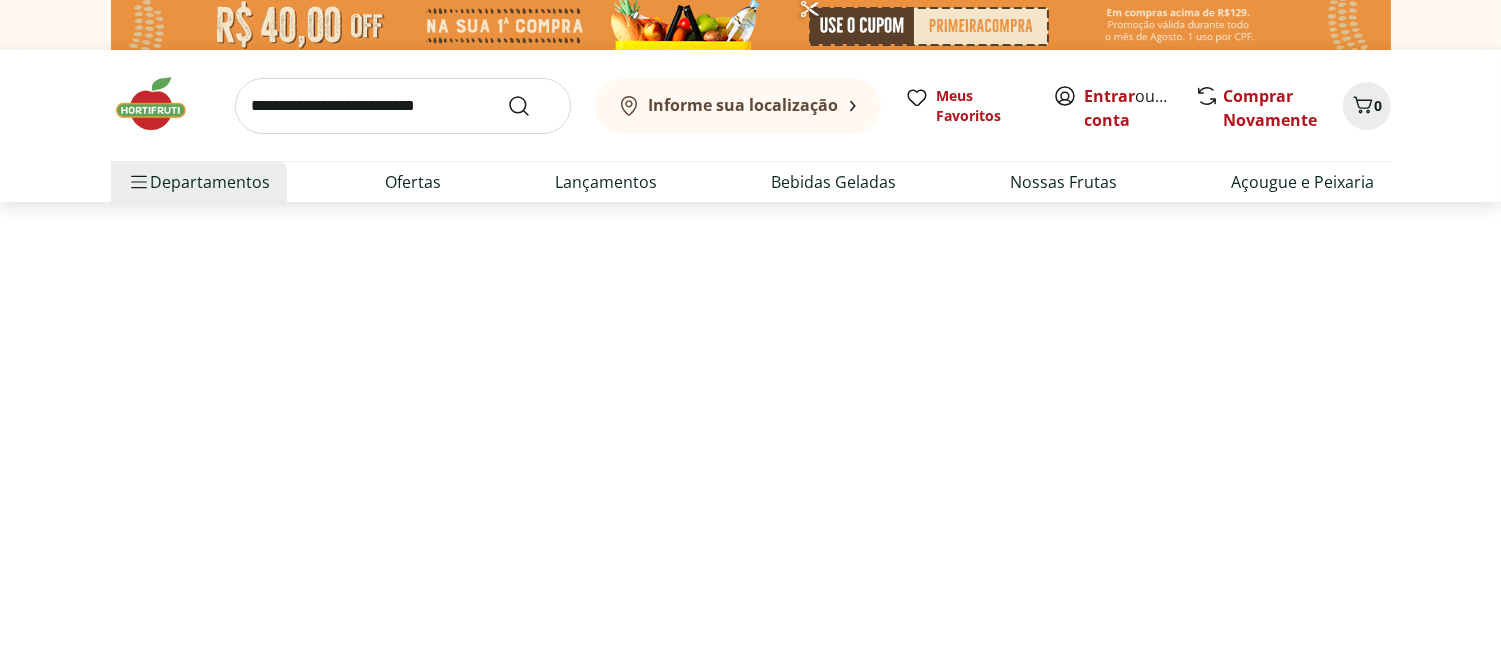 select on "**********" 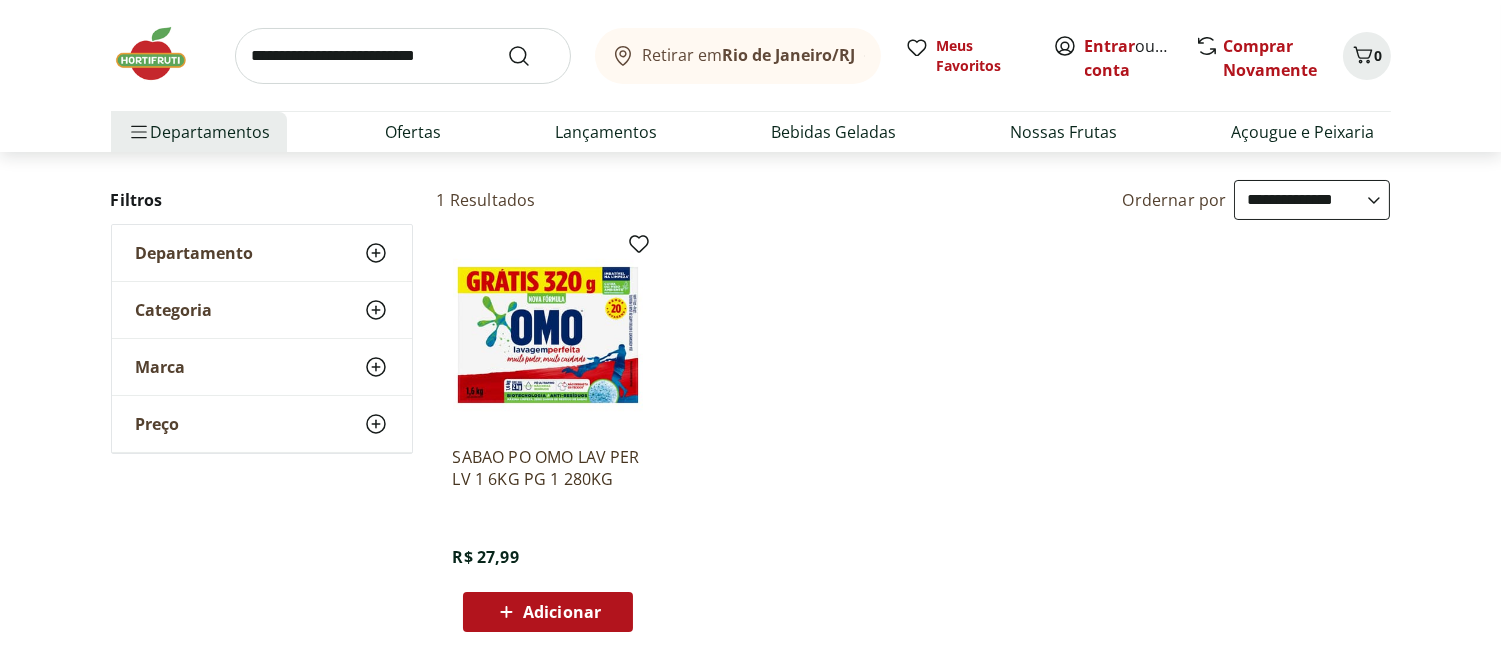scroll, scrollTop: 222, scrollLeft: 0, axis: vertical 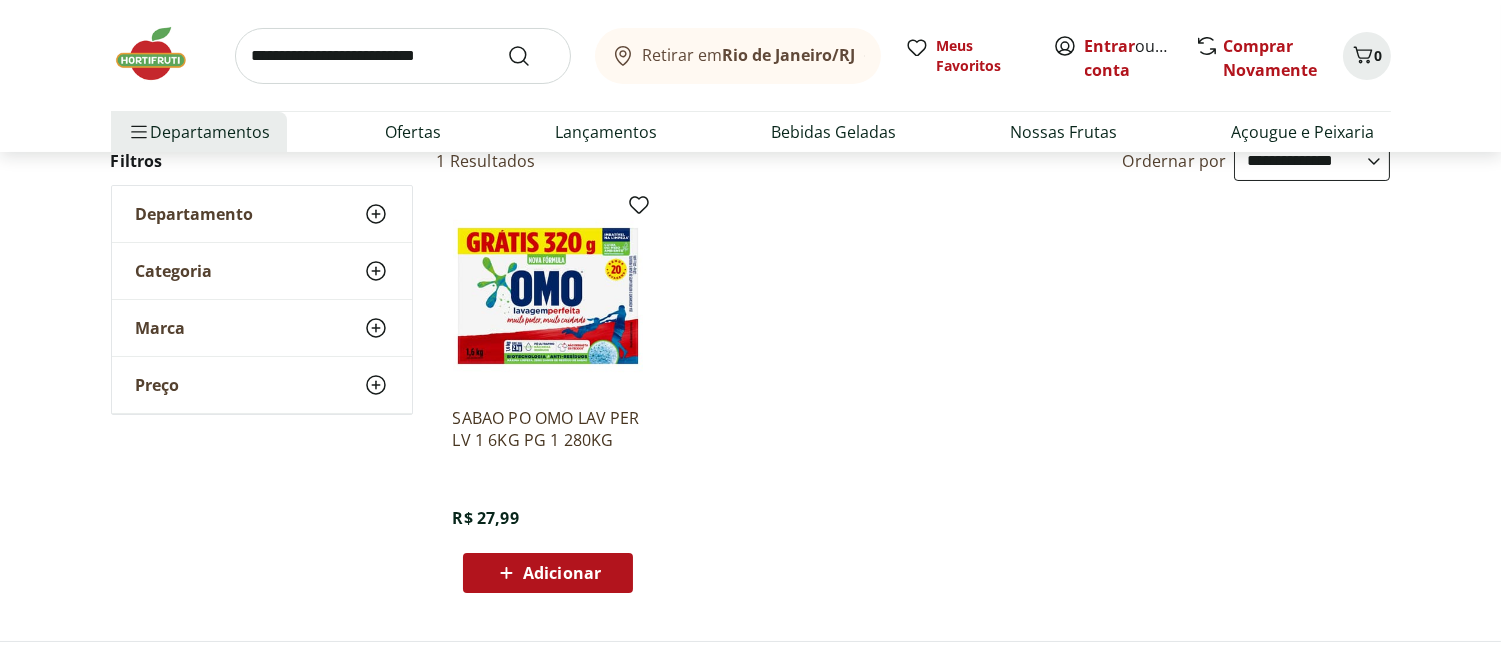 click at bounding box center [403, 56] 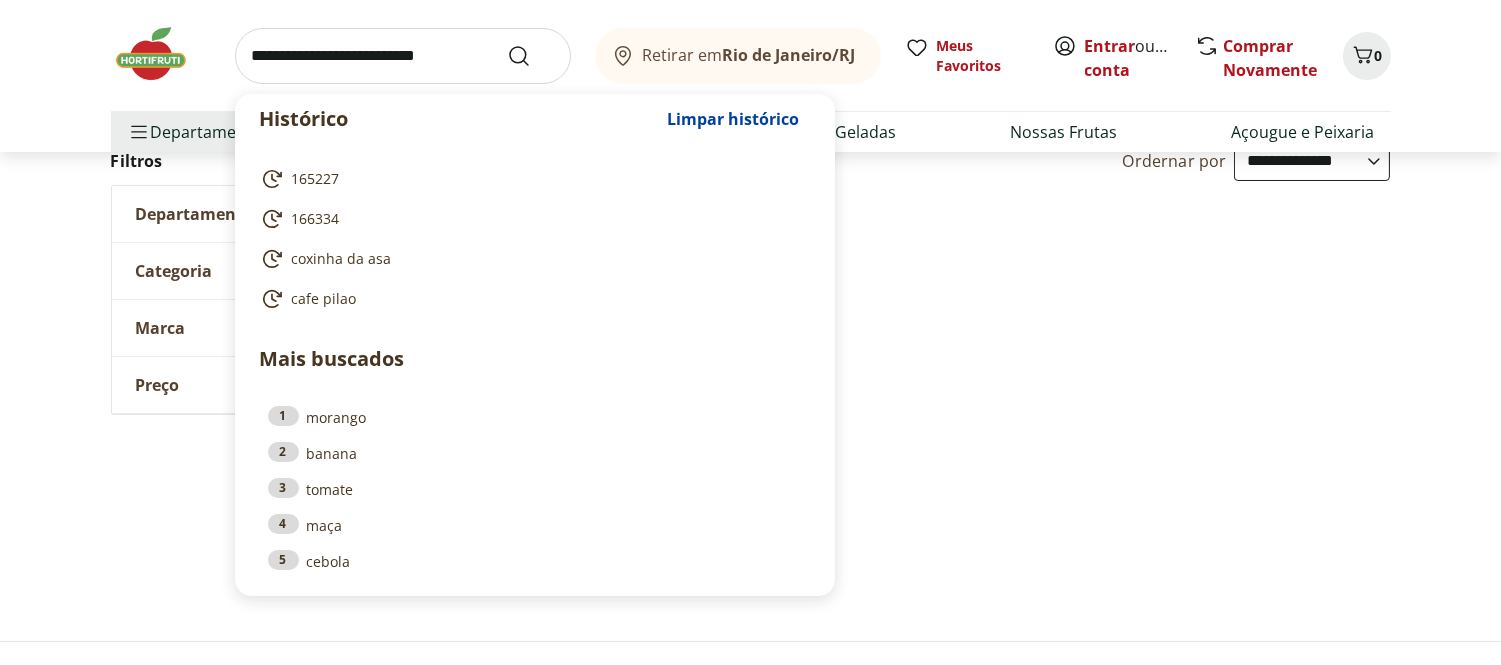 paste on "******" 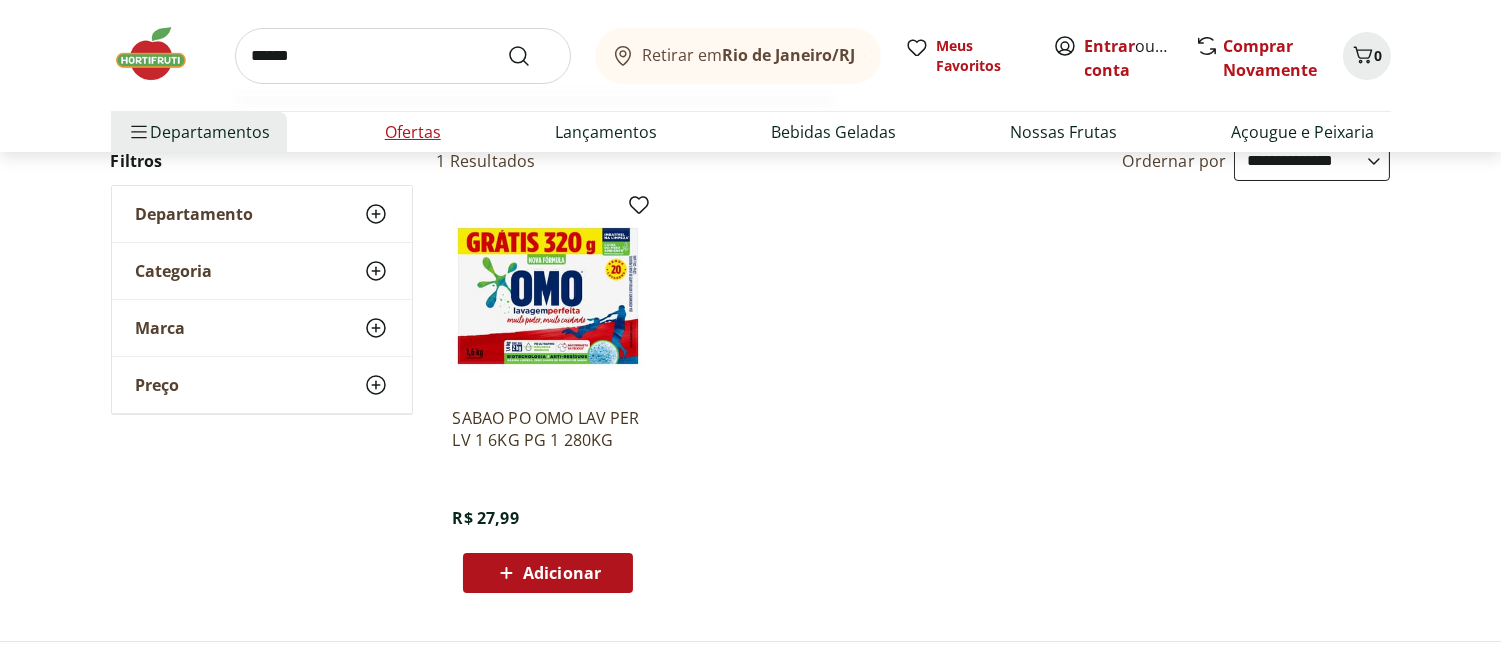 type on "******" 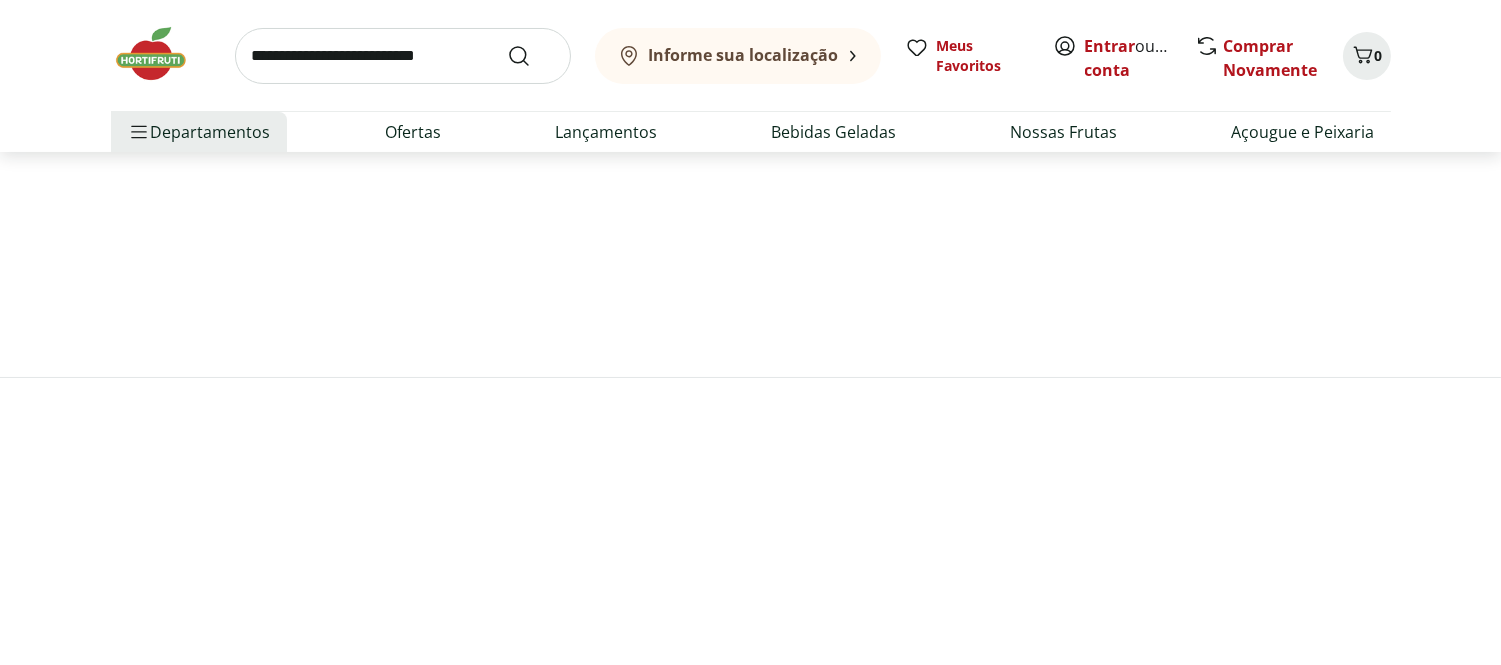 scroll, scrollTop: 0, scrollLeft: 0, axis: both 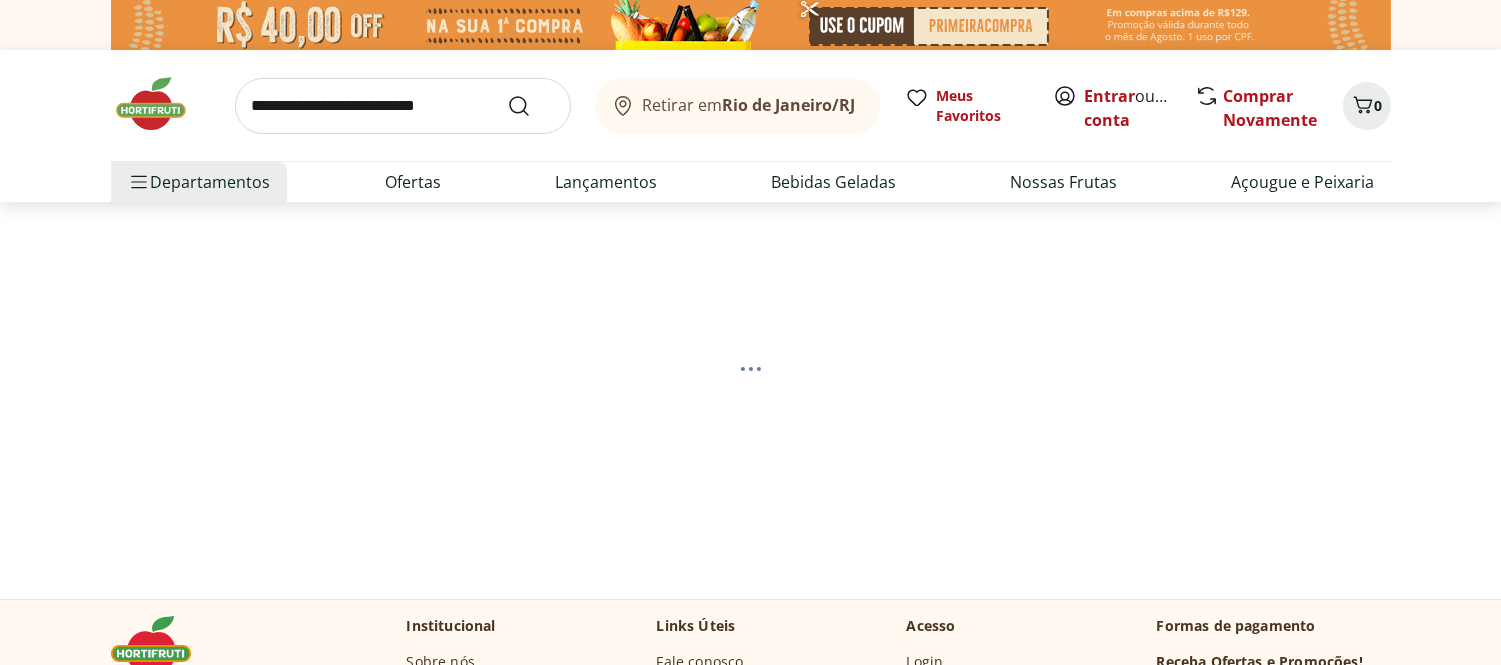 select on "**********" 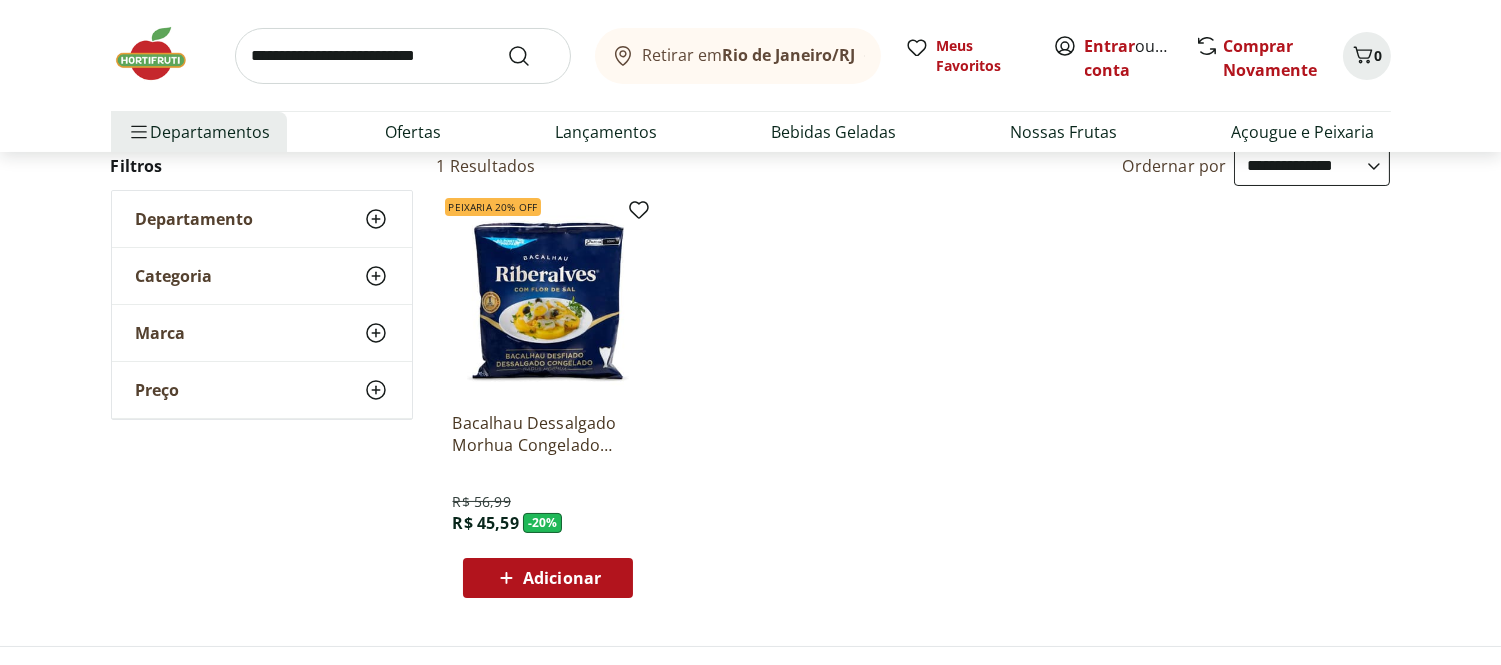 scroll, scrollTop: 222, scrollLeft: 0, axis: vertical 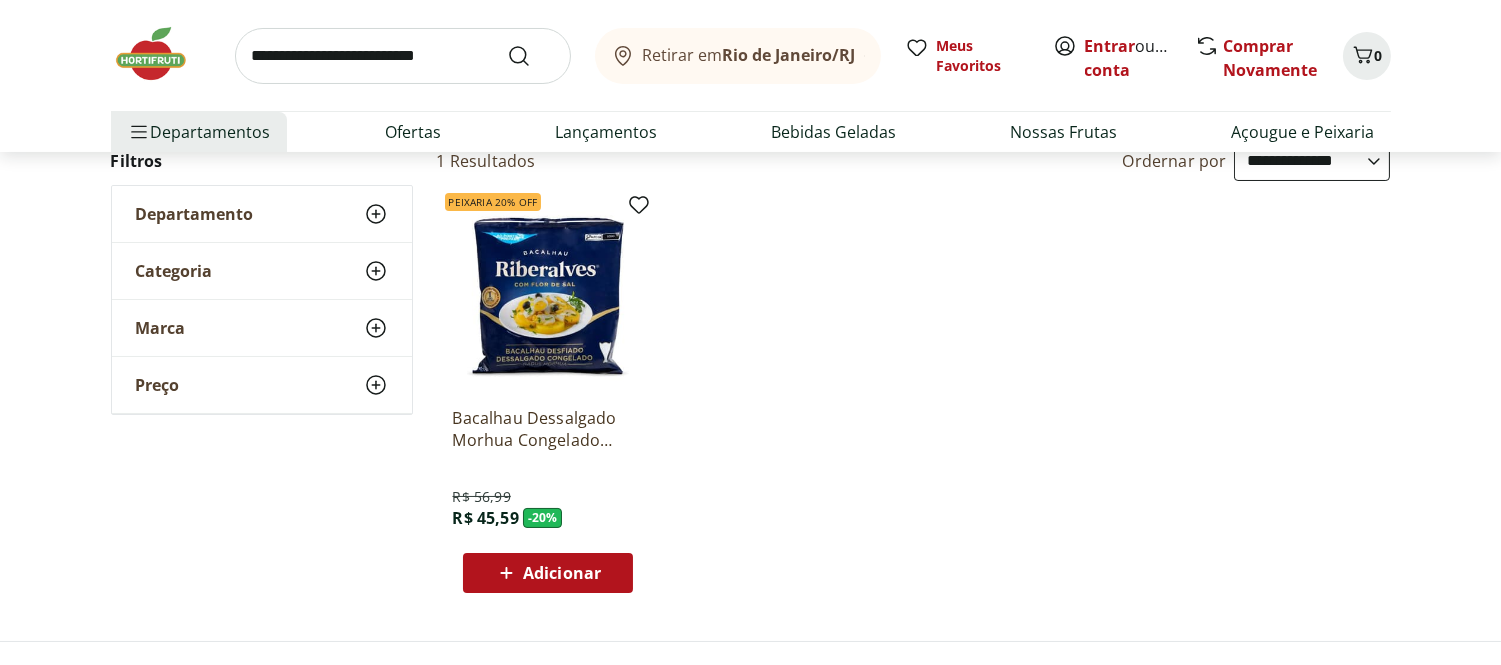 click at bounding box center [161, 54] 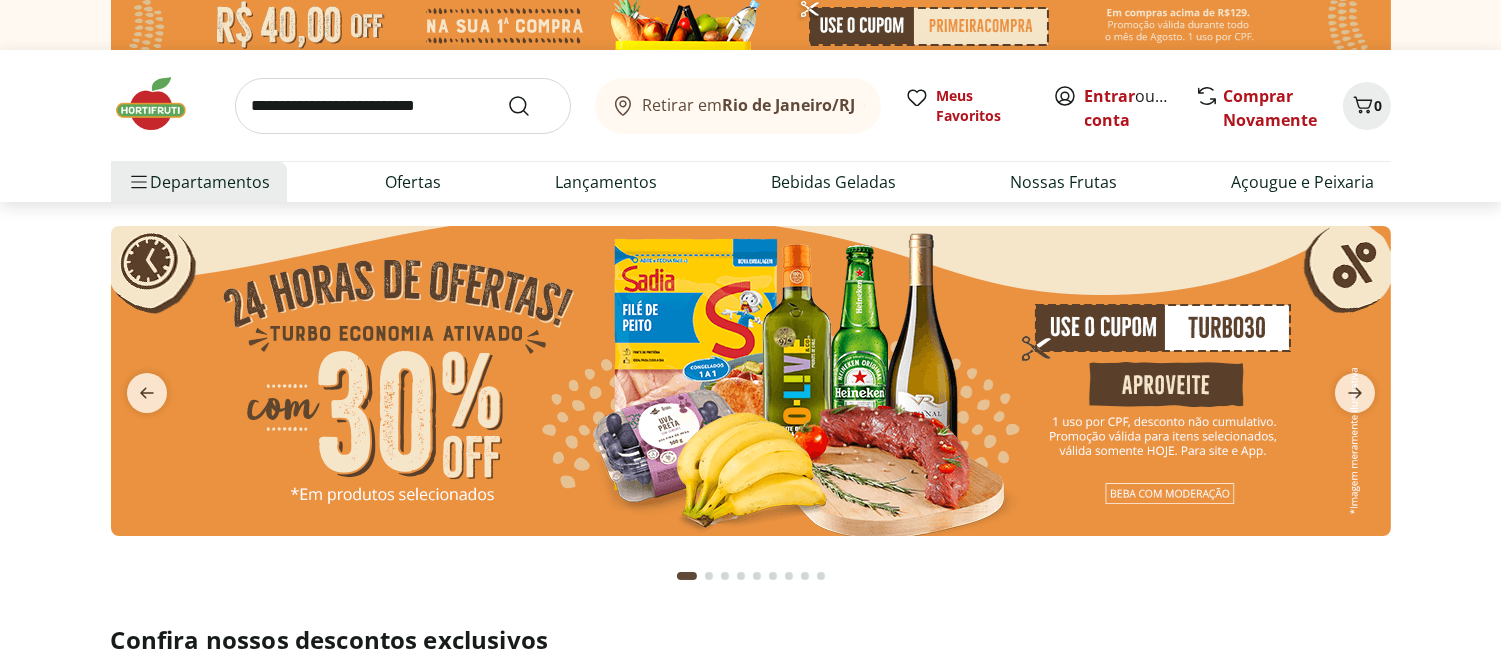 click at bounding box center (751, 381) 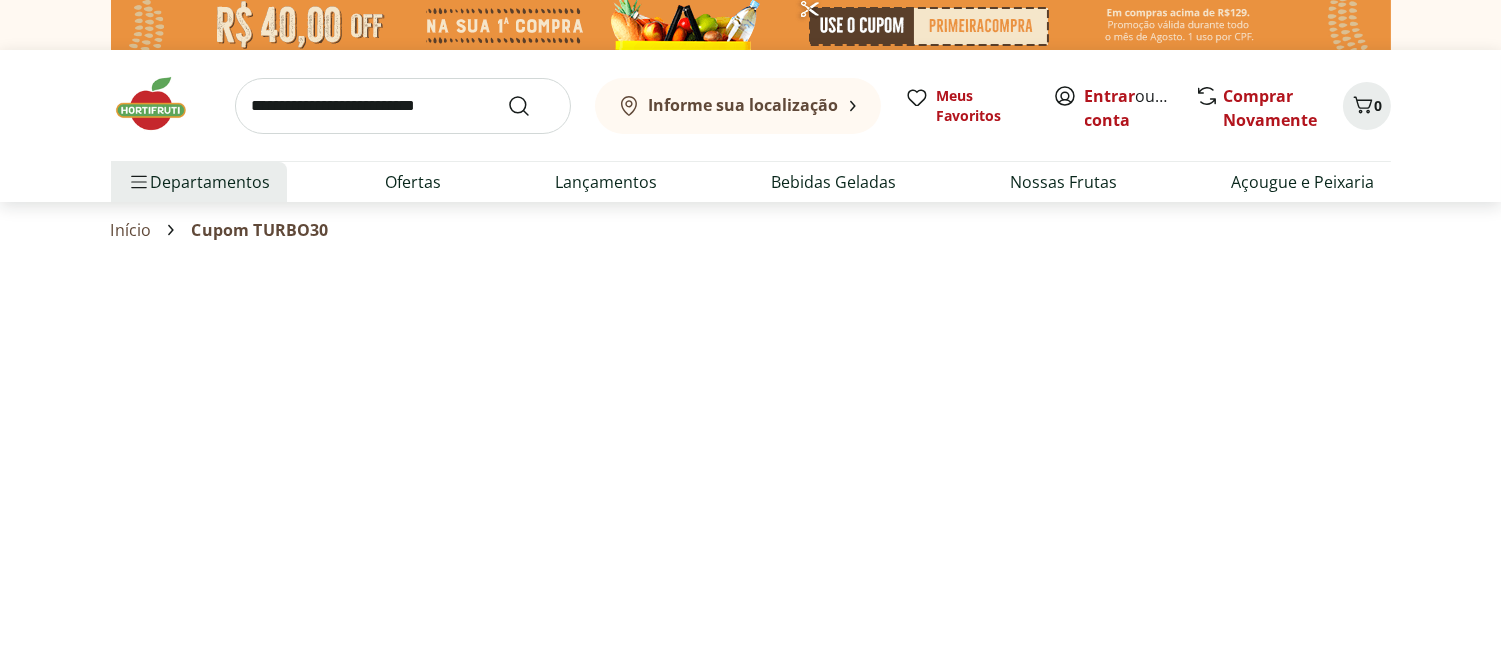 select on "**********" 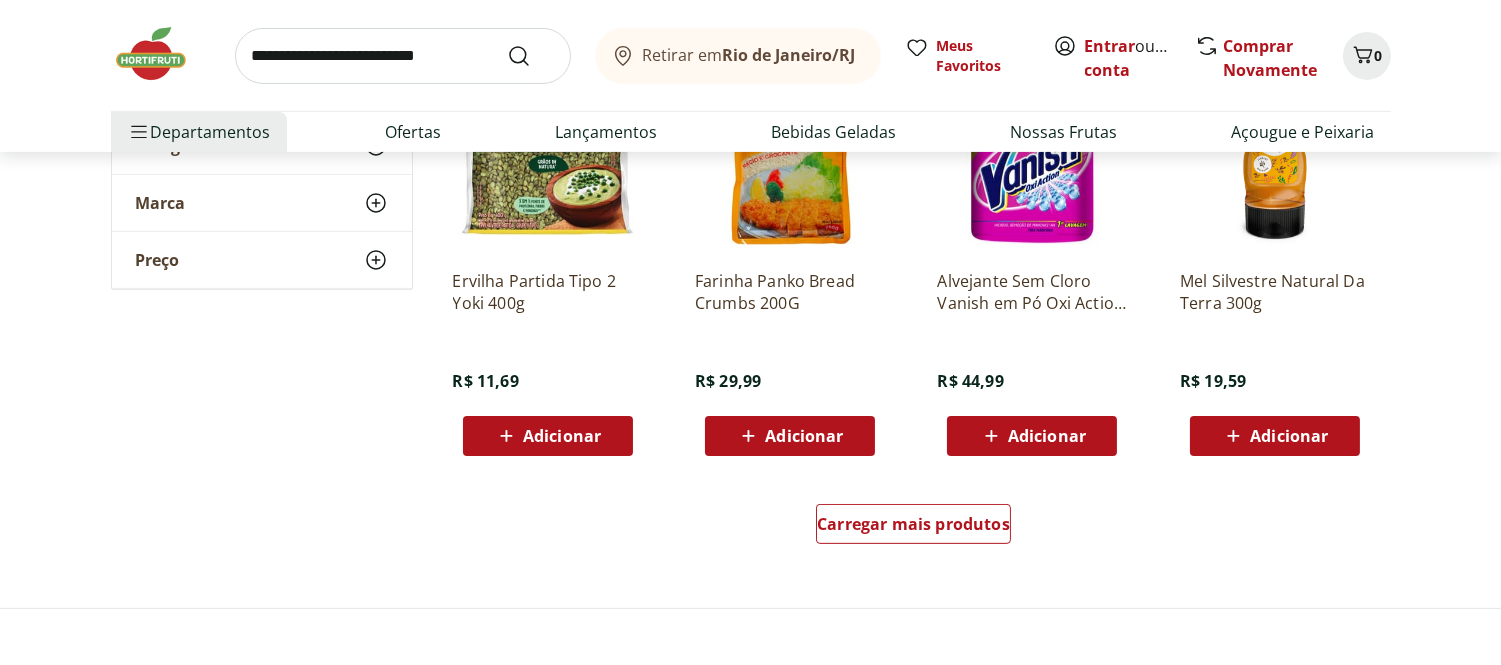 scroll, scrollTop: 1222, scrollLeft: 0, axis: vertical 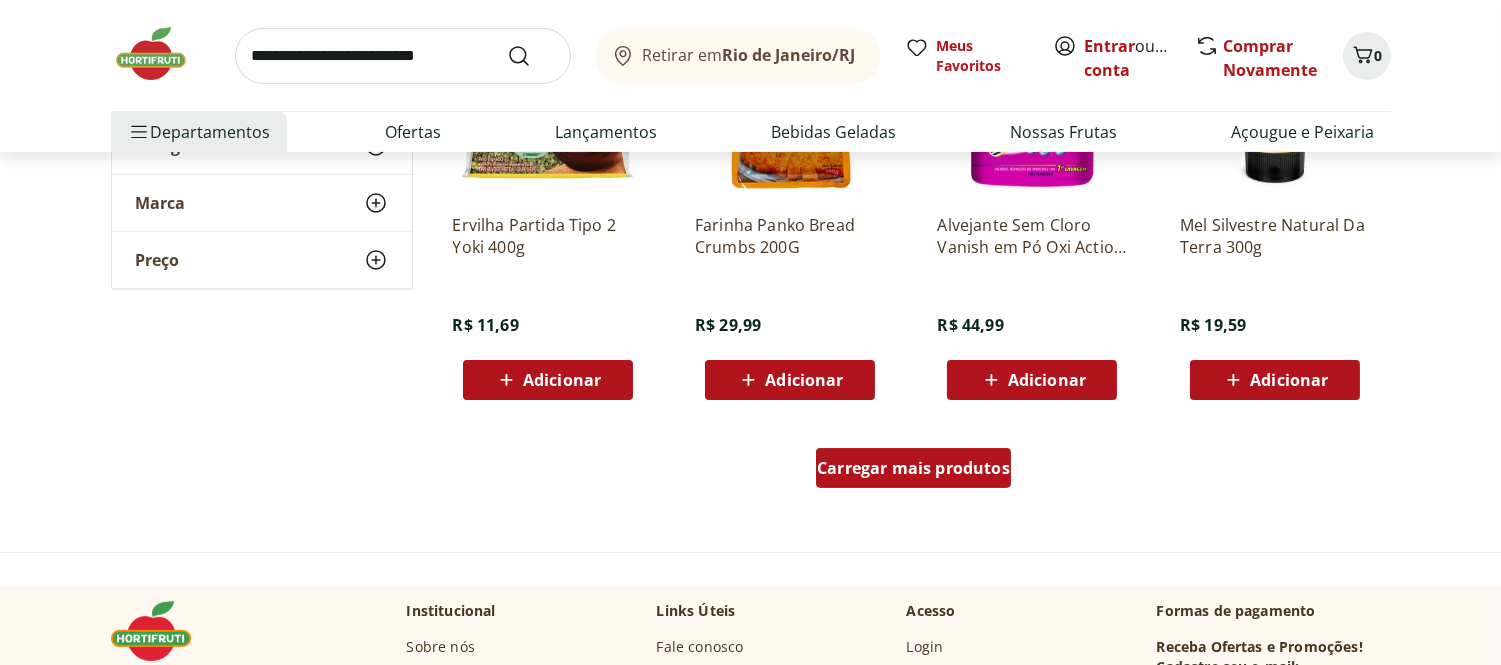 click on "Carregar mais produtos" at bounding box center [913, 468] 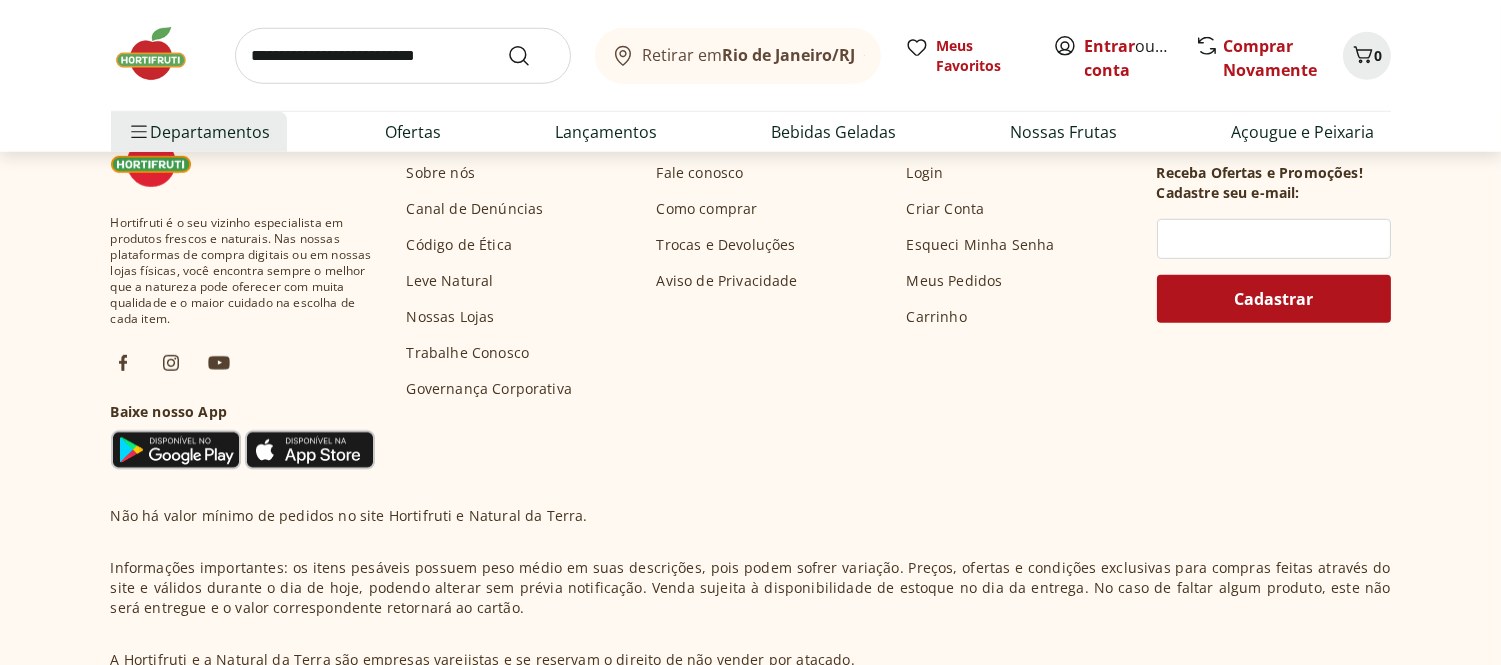 scroll, scrollTop: 2666, scrollLeft: 0, axis: vertical 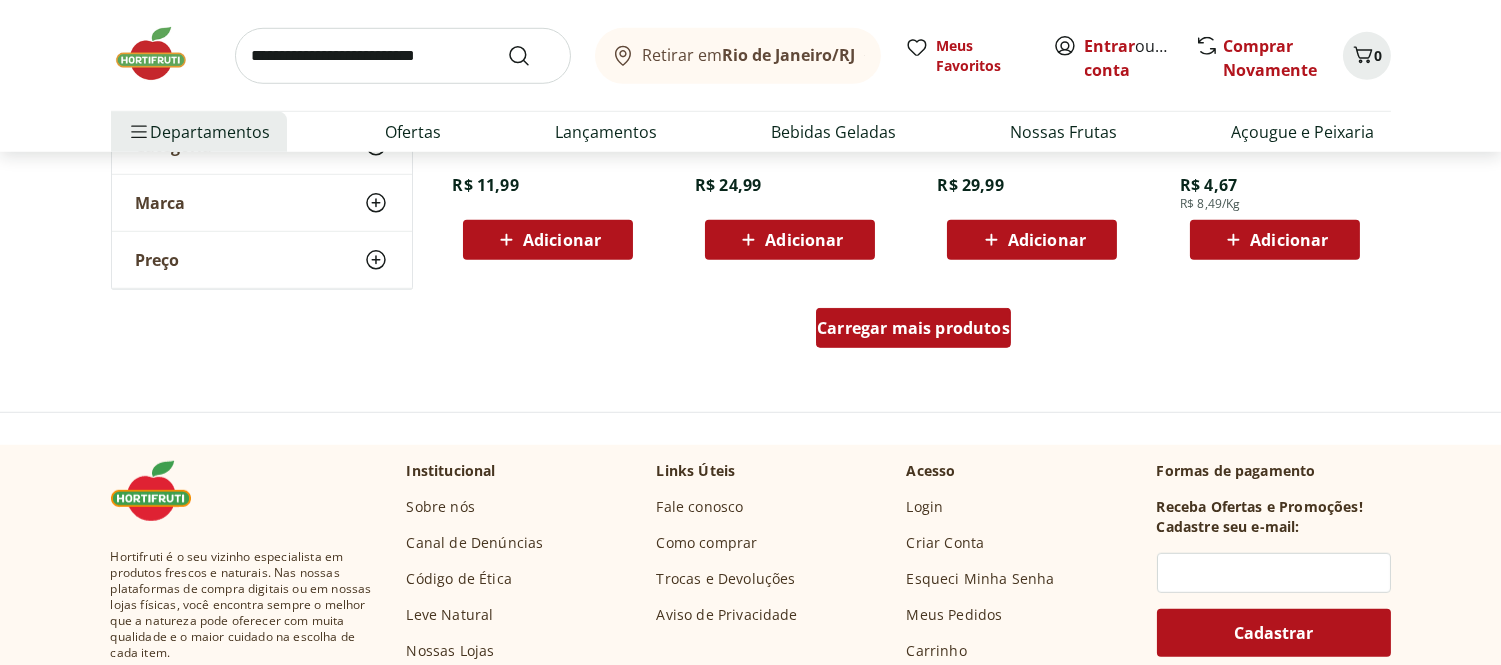 click on "Carregar mais produtos" at bounding box center (913, 328) 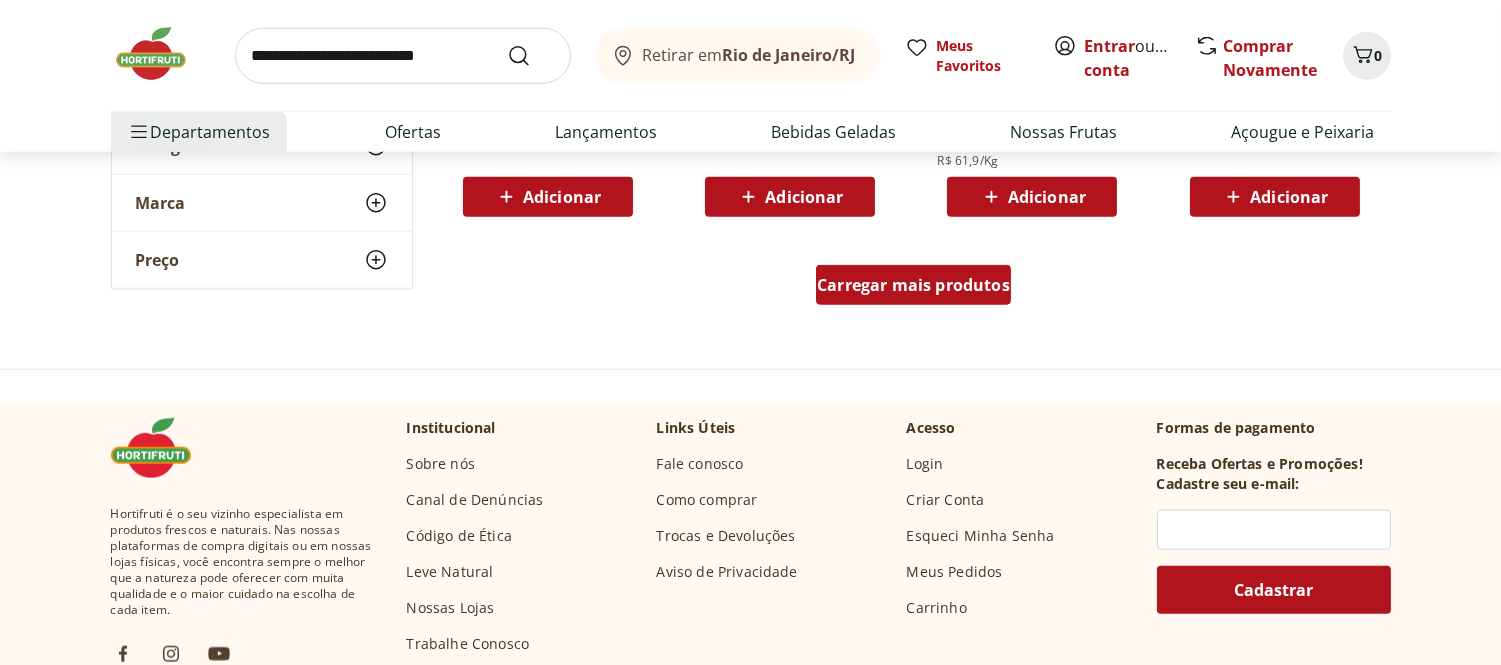 scroll, scrollTop: 3888, scrollLeft: 0, axis: vertical 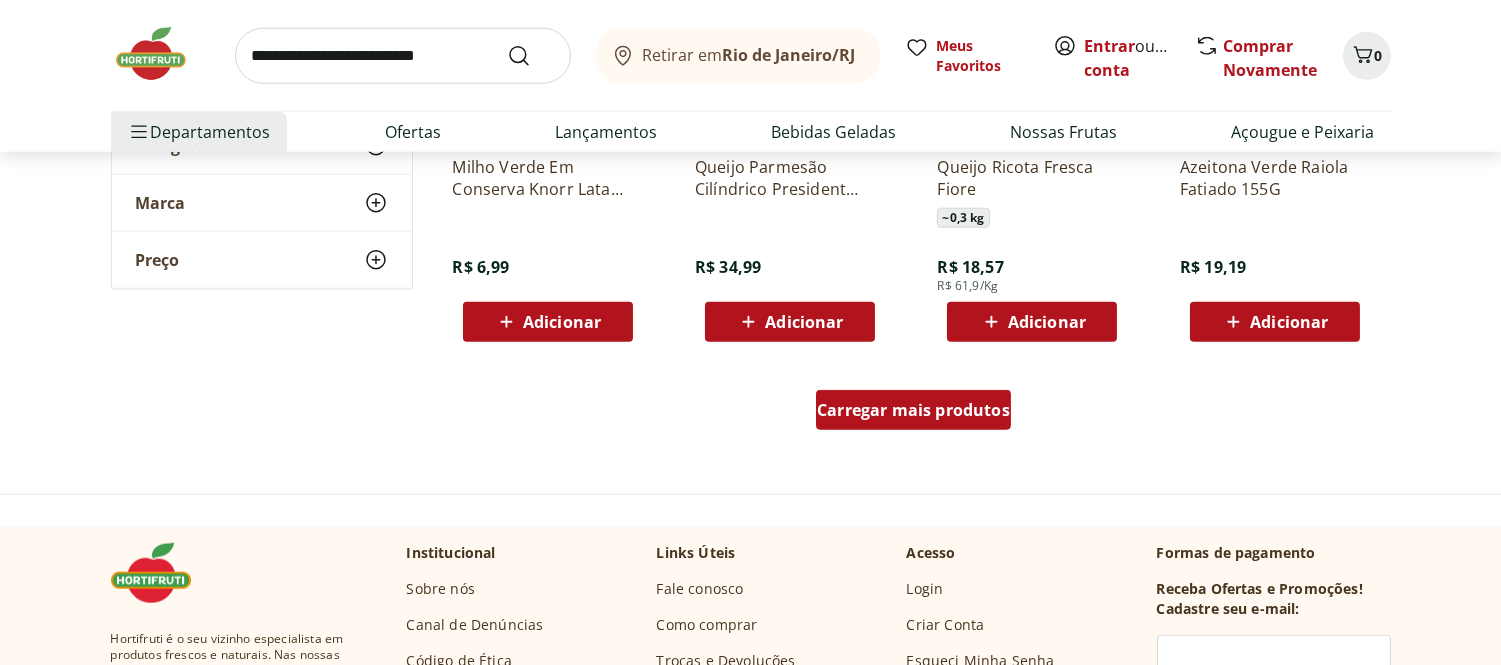 click on "Carregar mais produtos" at bounding box center (913, 410) 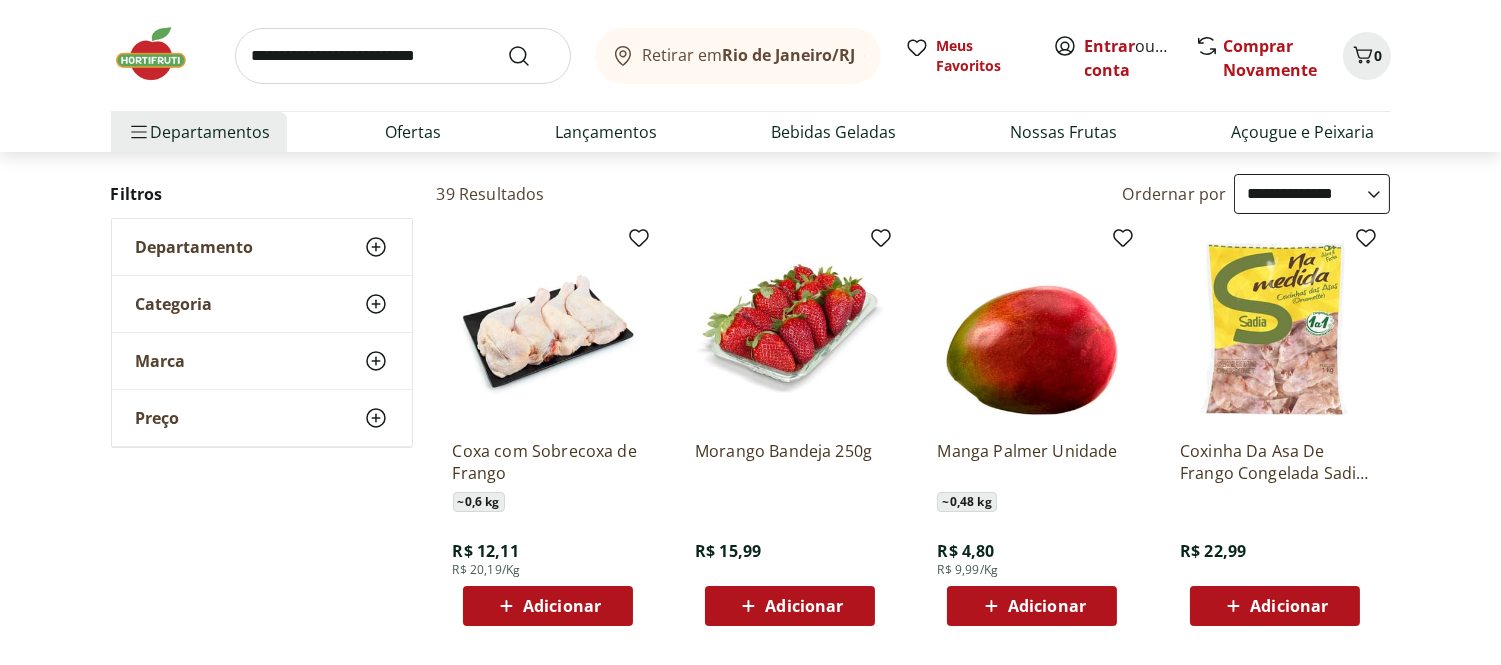 scroll, scrollTop: 0, scrollLeft: 0, axis: both 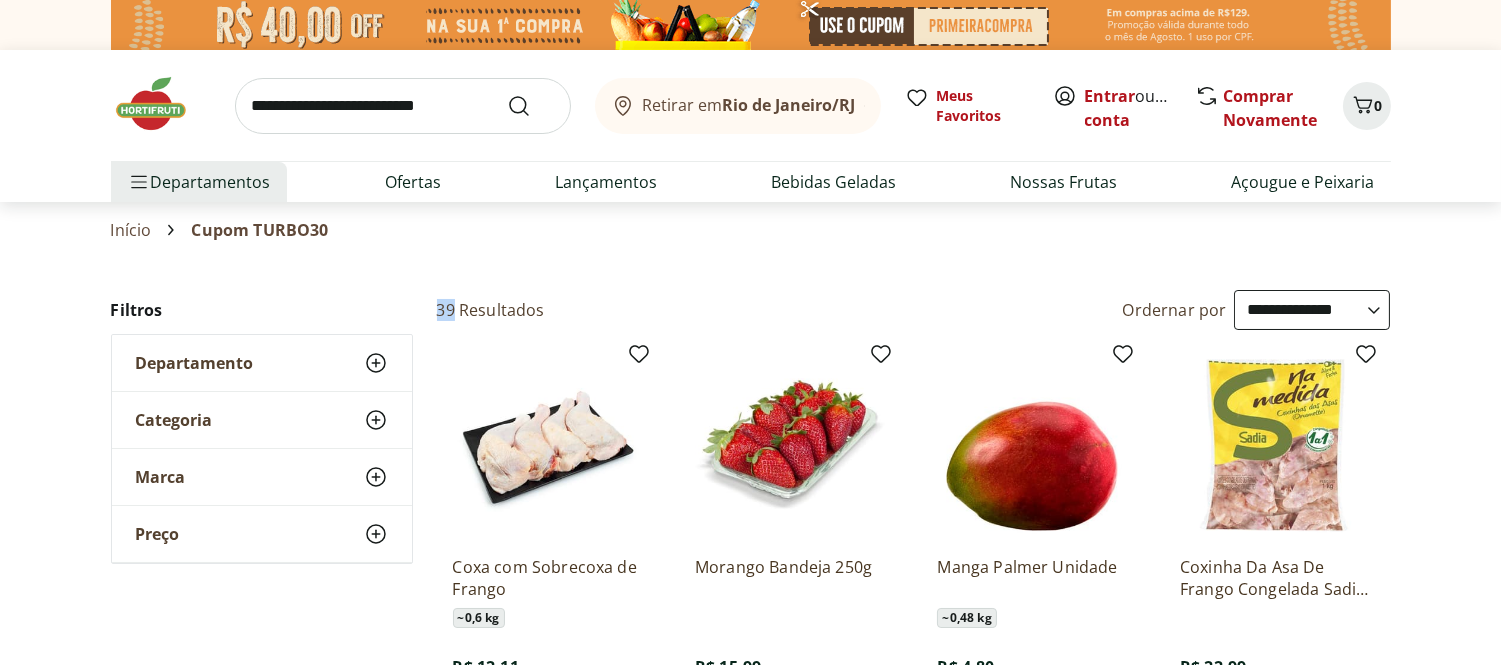 drag, startPoint x: 452, startPoint y: 306, endPoint x: 435, endPoint y: 306, distance: 17 